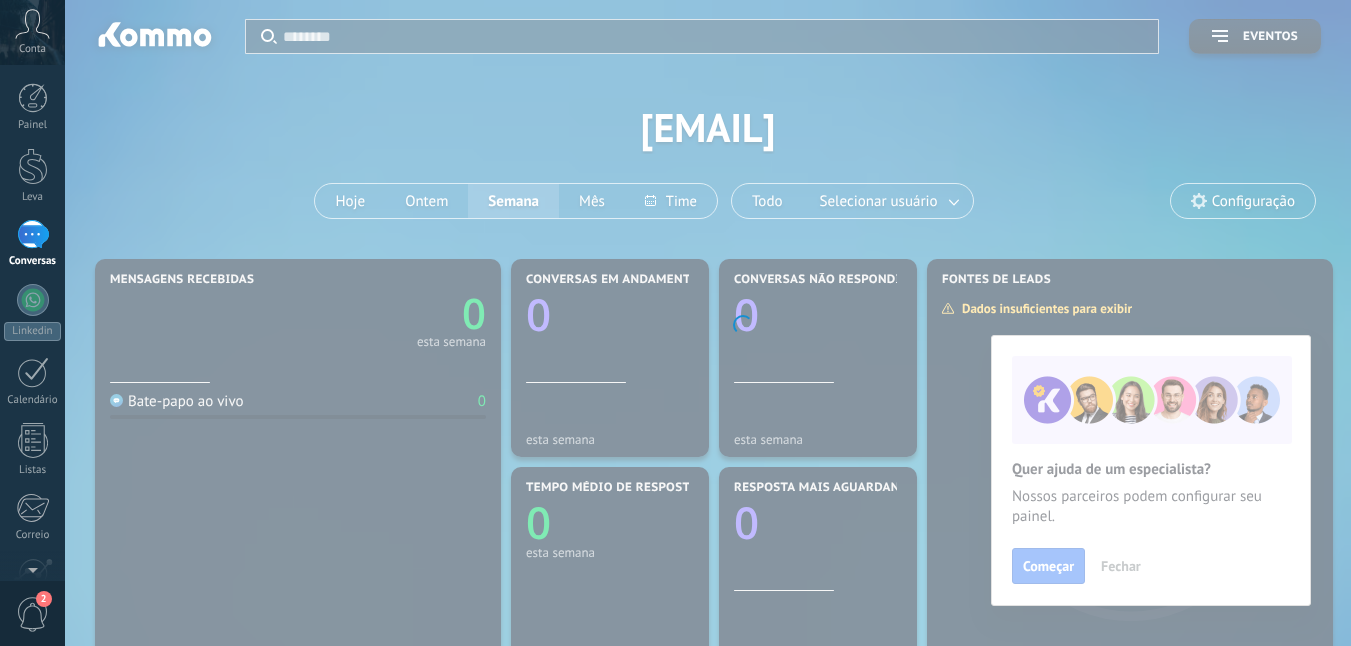 scroll, scrollTop: 100, scrollLeft: 0, axis: vertical 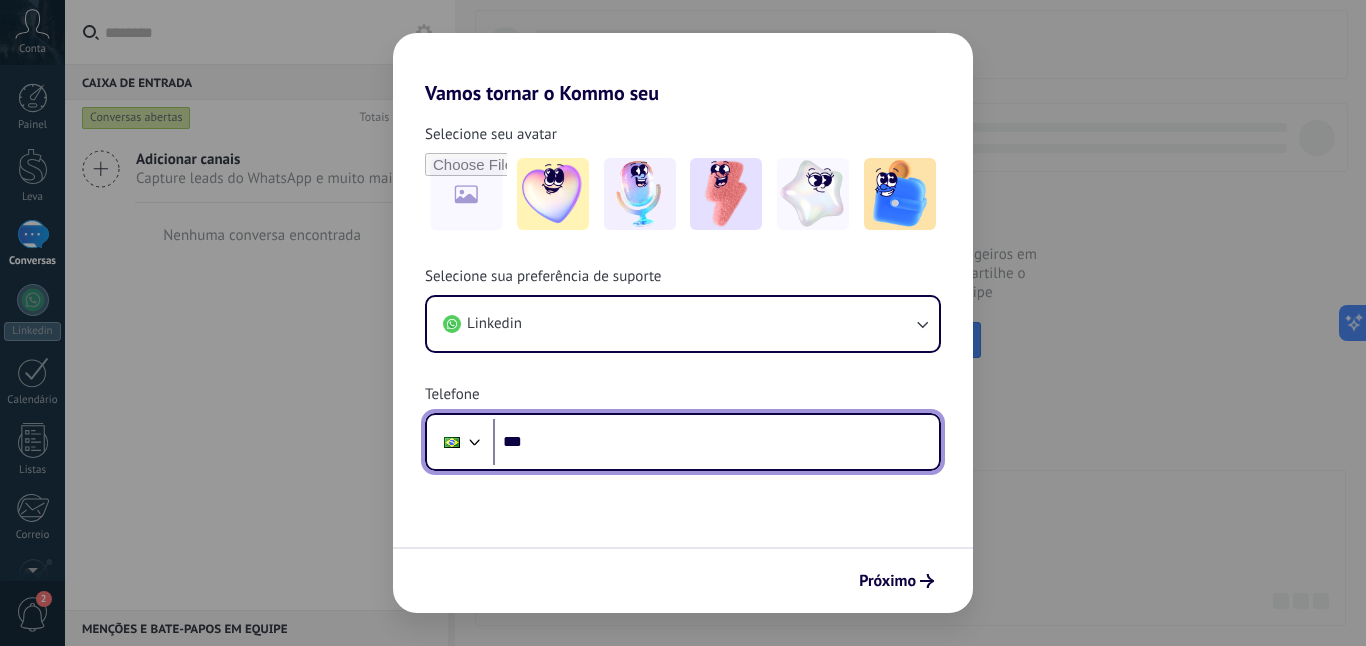 click on "***" at bounding box center (716, 442) 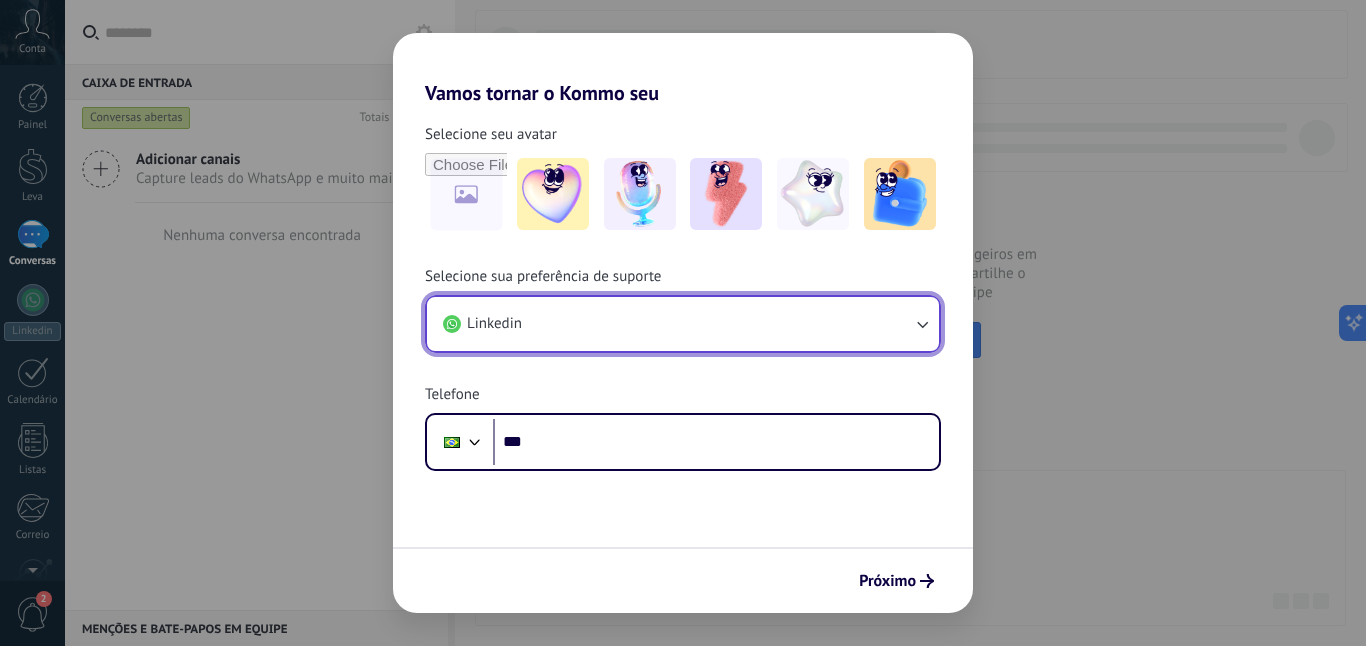click on "Linkedin" at bounding box center [683, 324] 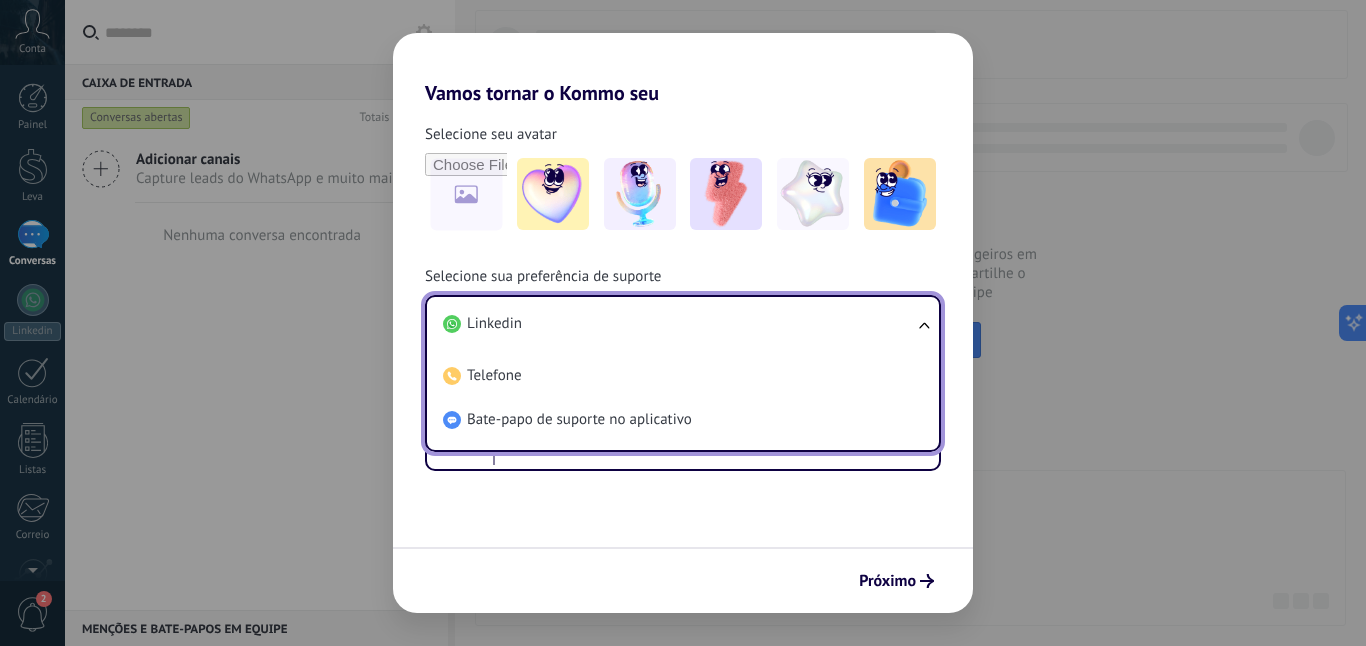 click on "Linkedin" at bounding box center (679, 324) 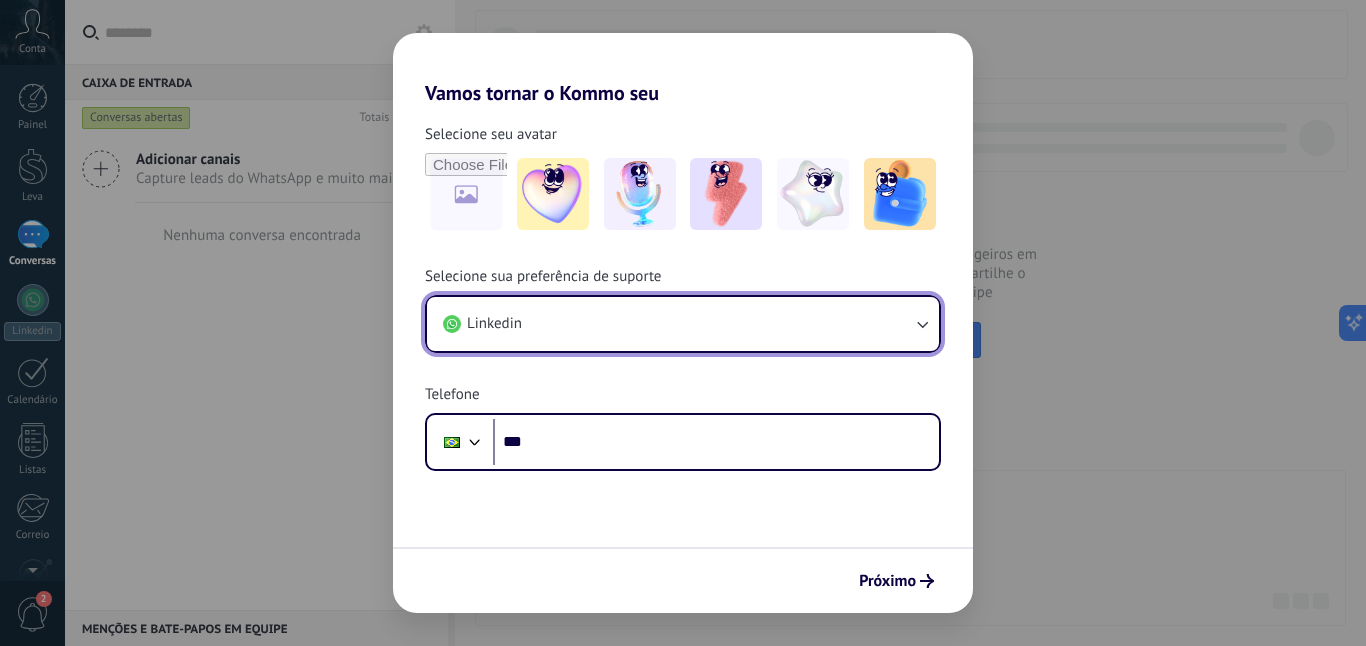 scroll, scrollTop: 0, scrollLeft: 0, axis: both 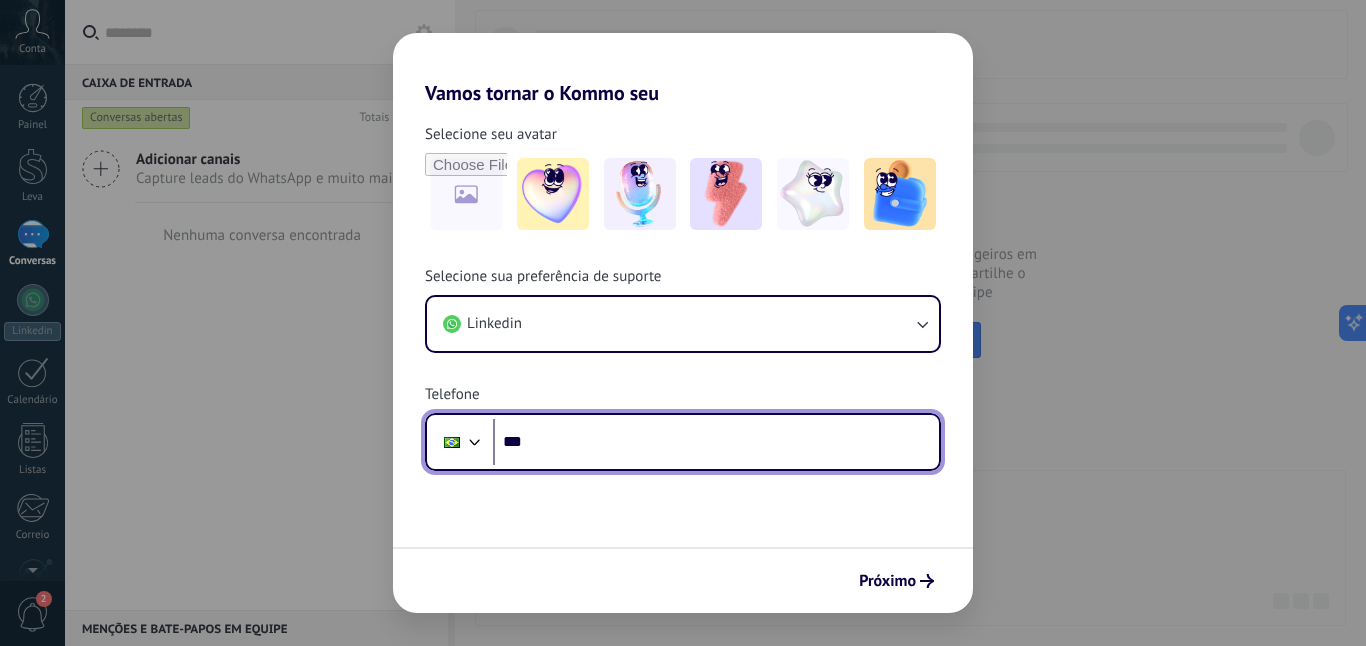 click on "***" at bounding box center [716, 442] 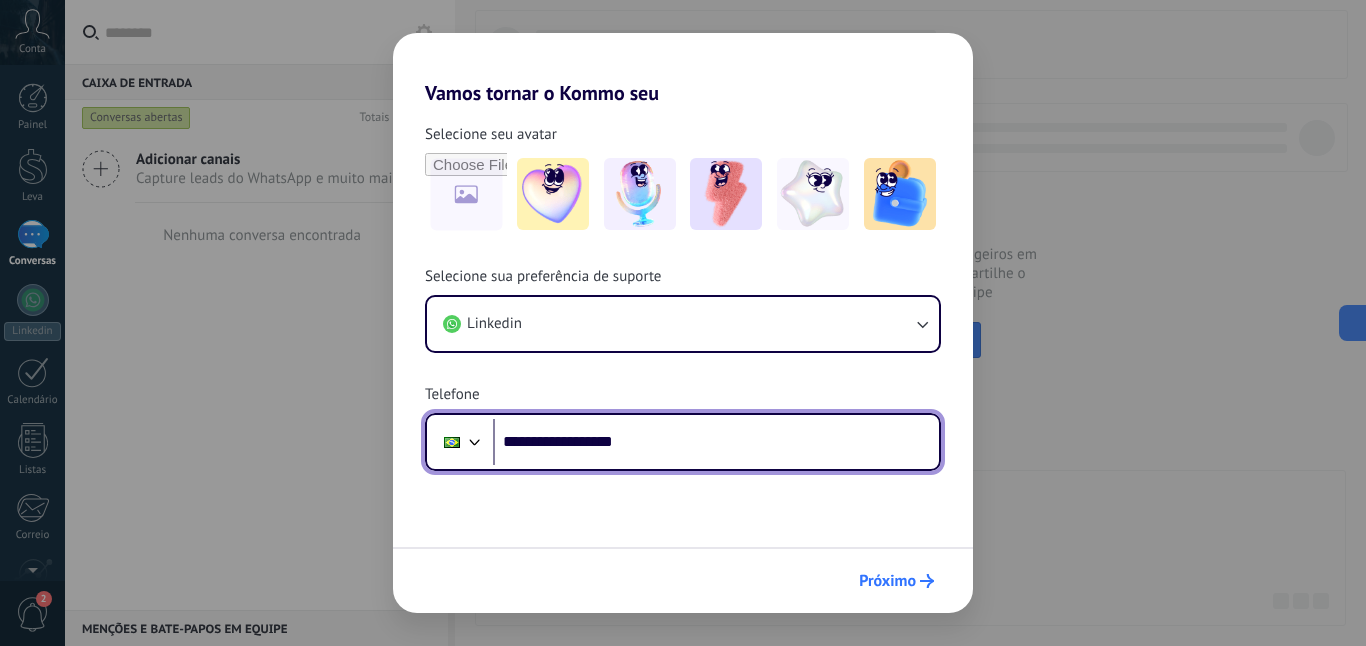 type on "**********" 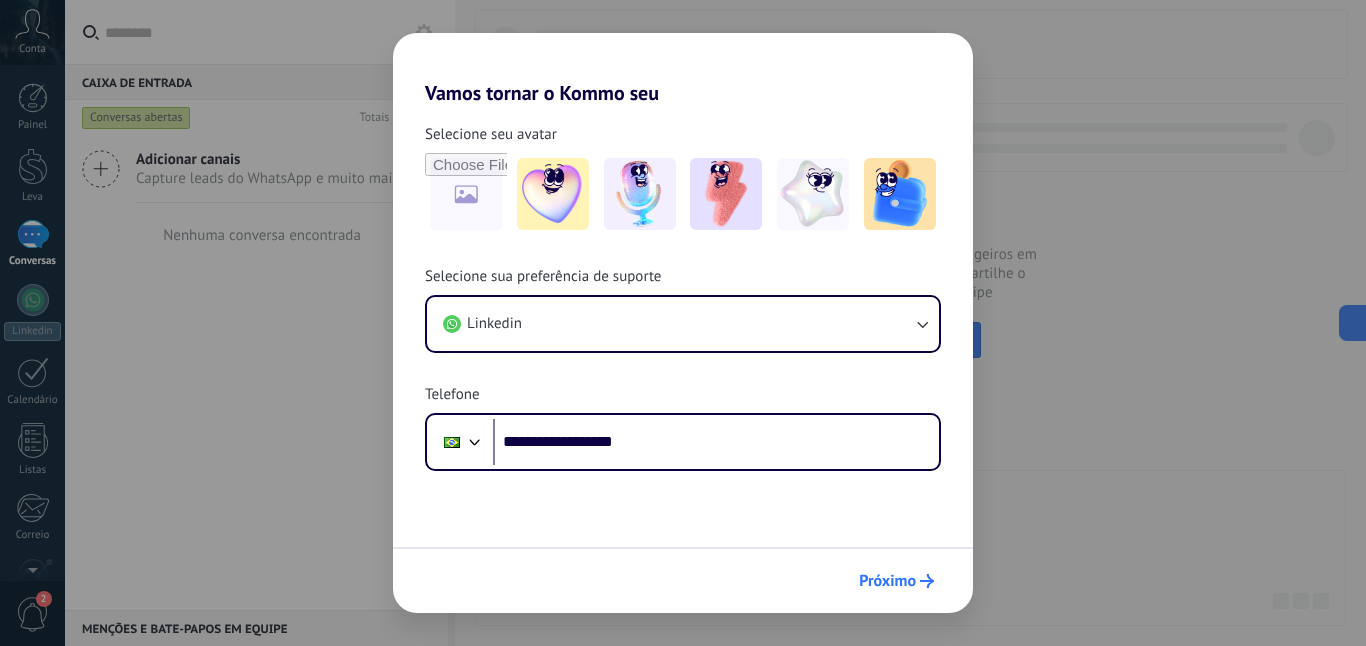 click 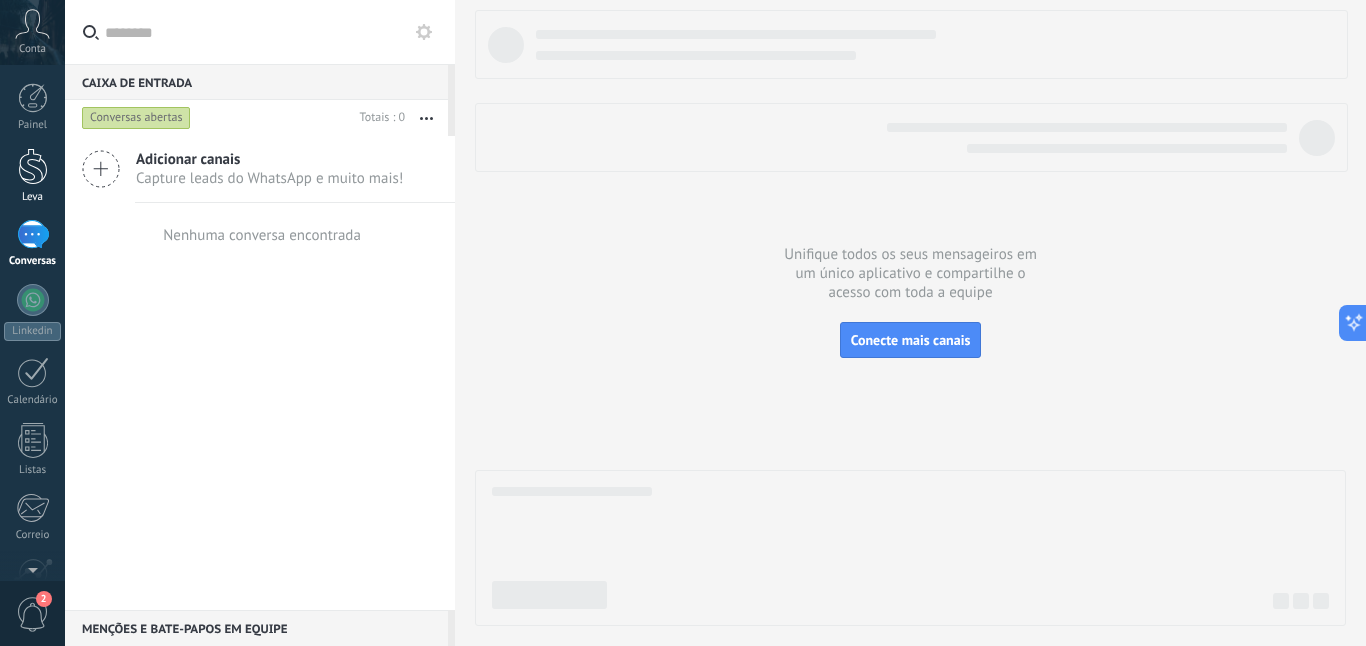 click at bounding box center [33, 166] 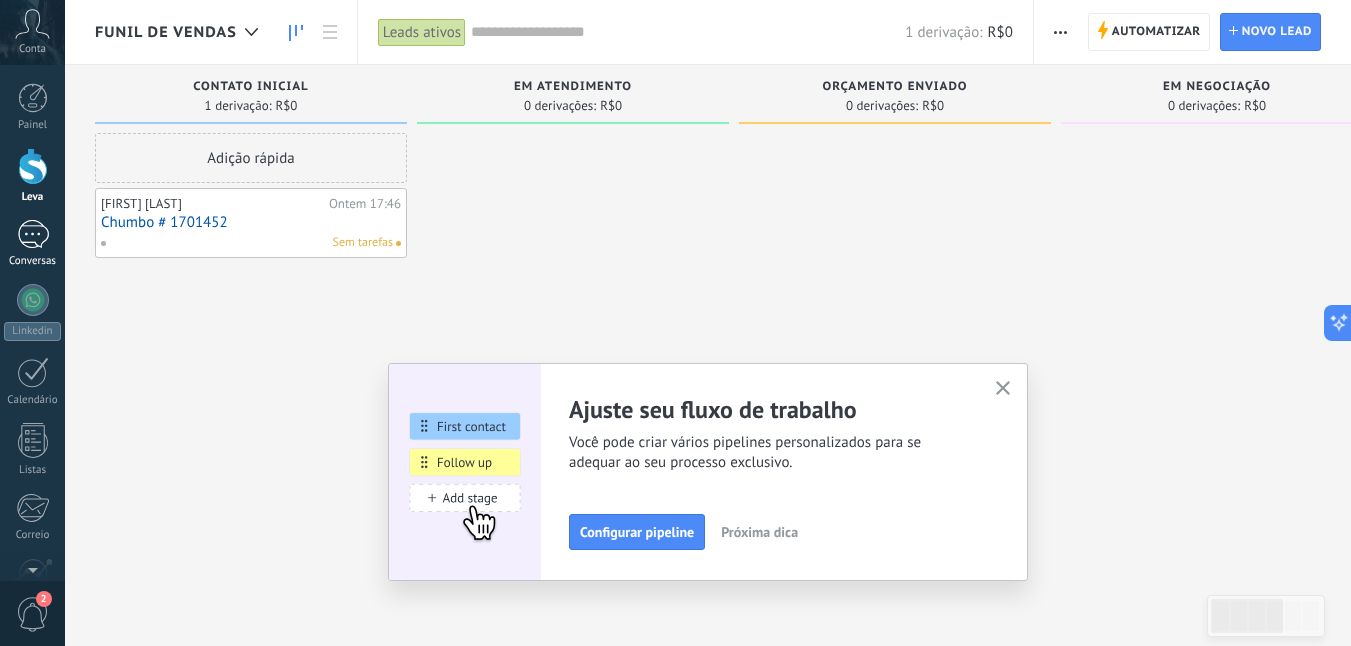 click at bounding box center (33, 234) 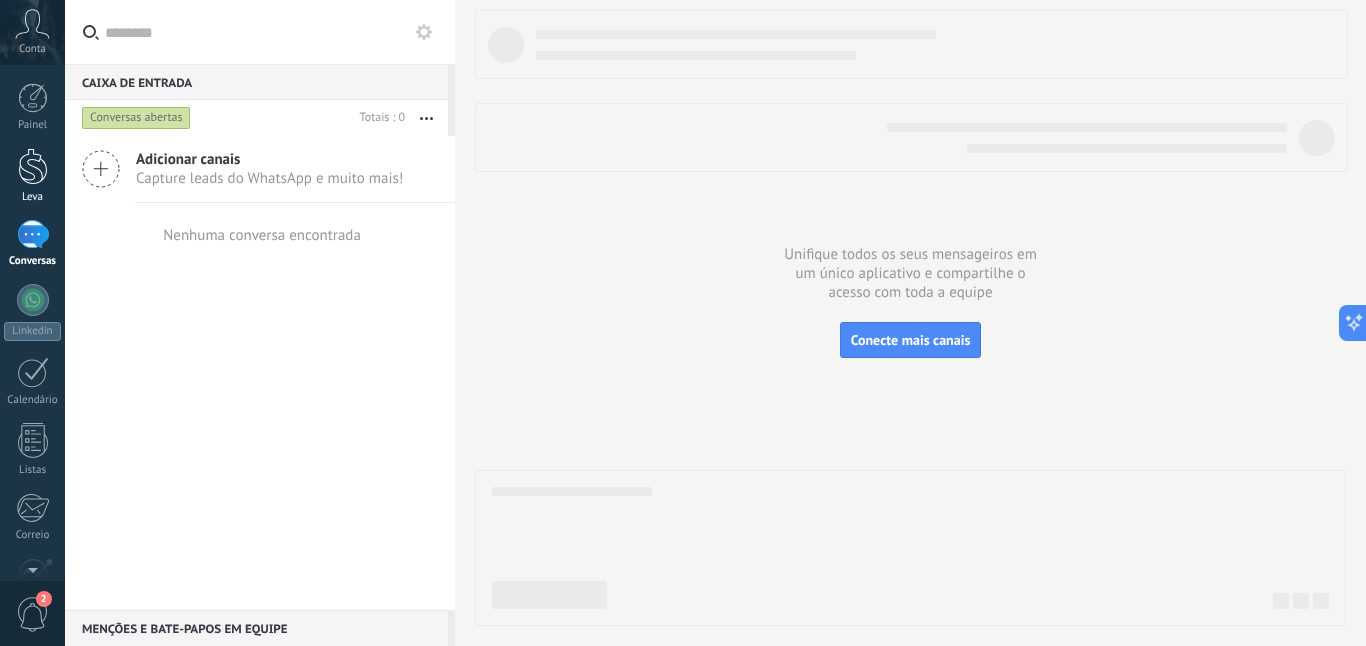 click on "Leva" at bounding box center (32, 176) 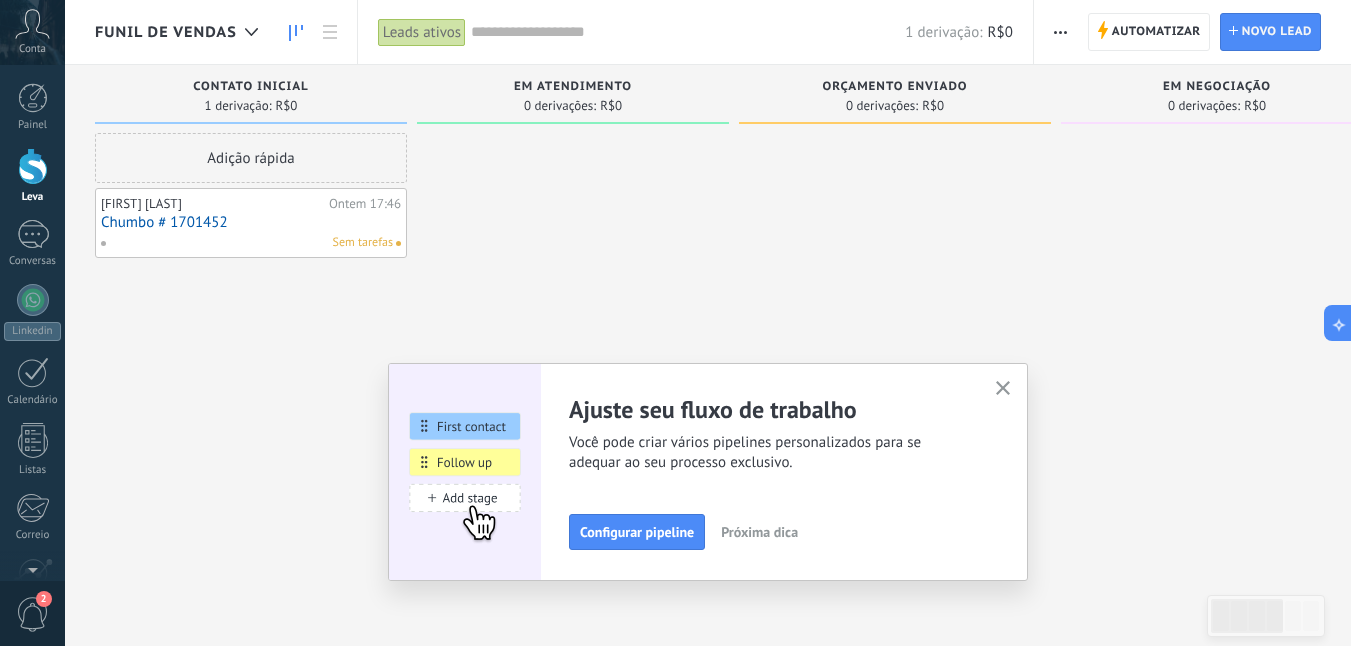 click 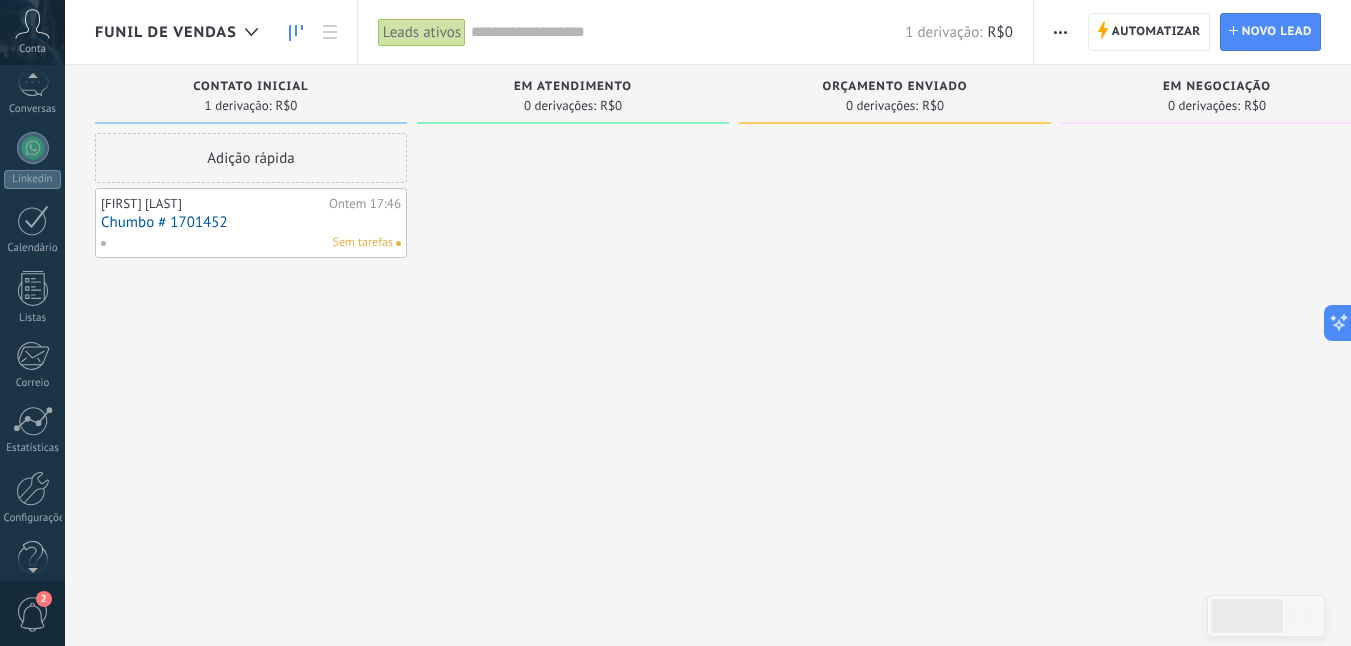scroll, scrollTop: 199, scrollLeft: 0, axis: vertical 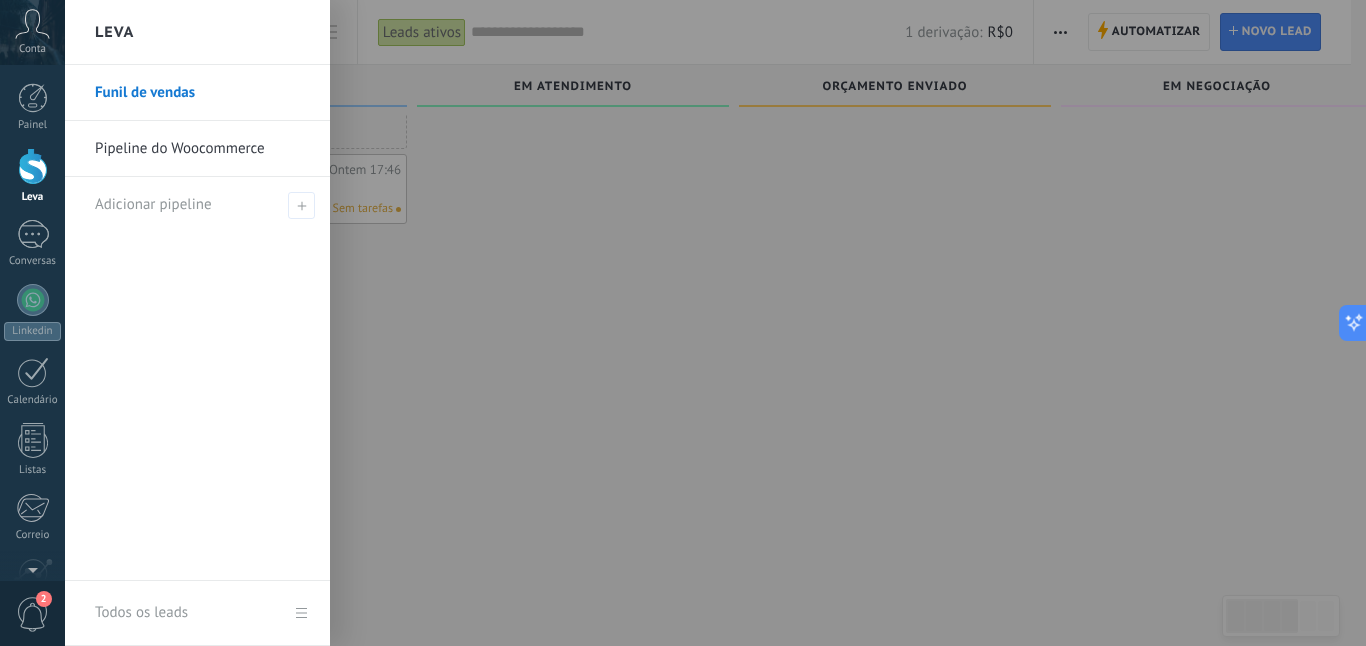 click on "Funil de vendas" at bounding box center (202, 93) 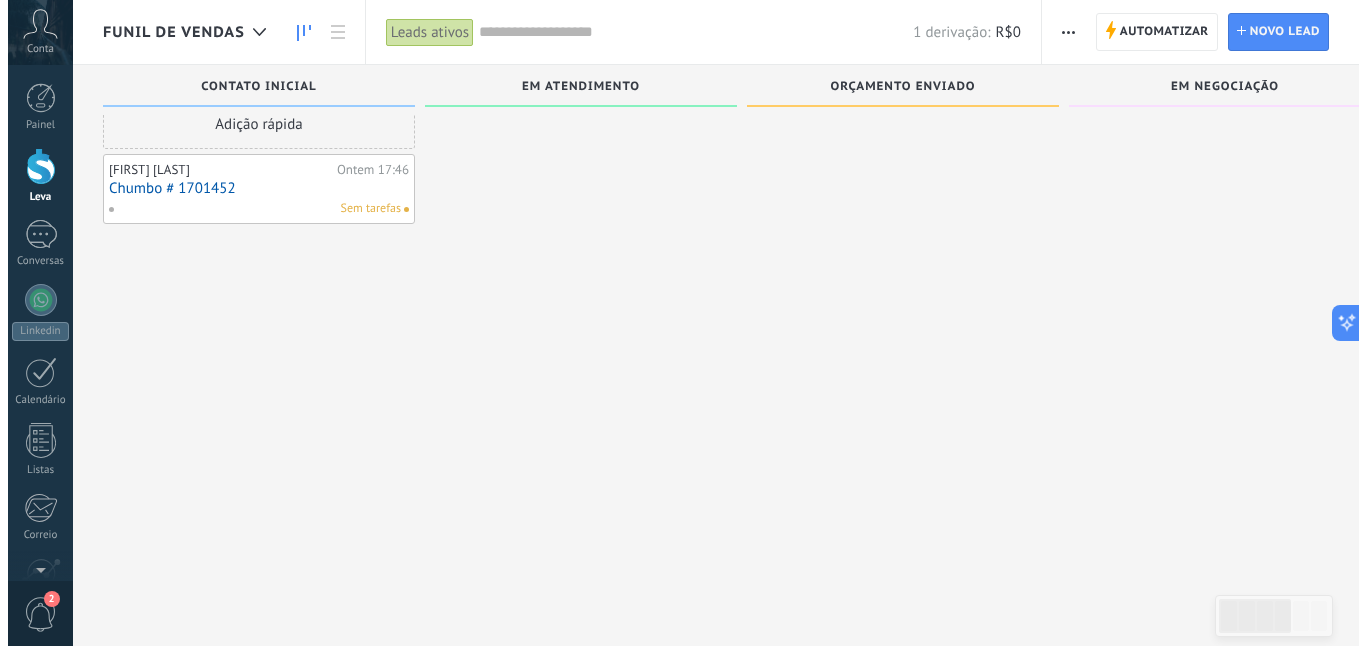 scroll, scrollTop: 0, scrollLeft: 0, axis: both 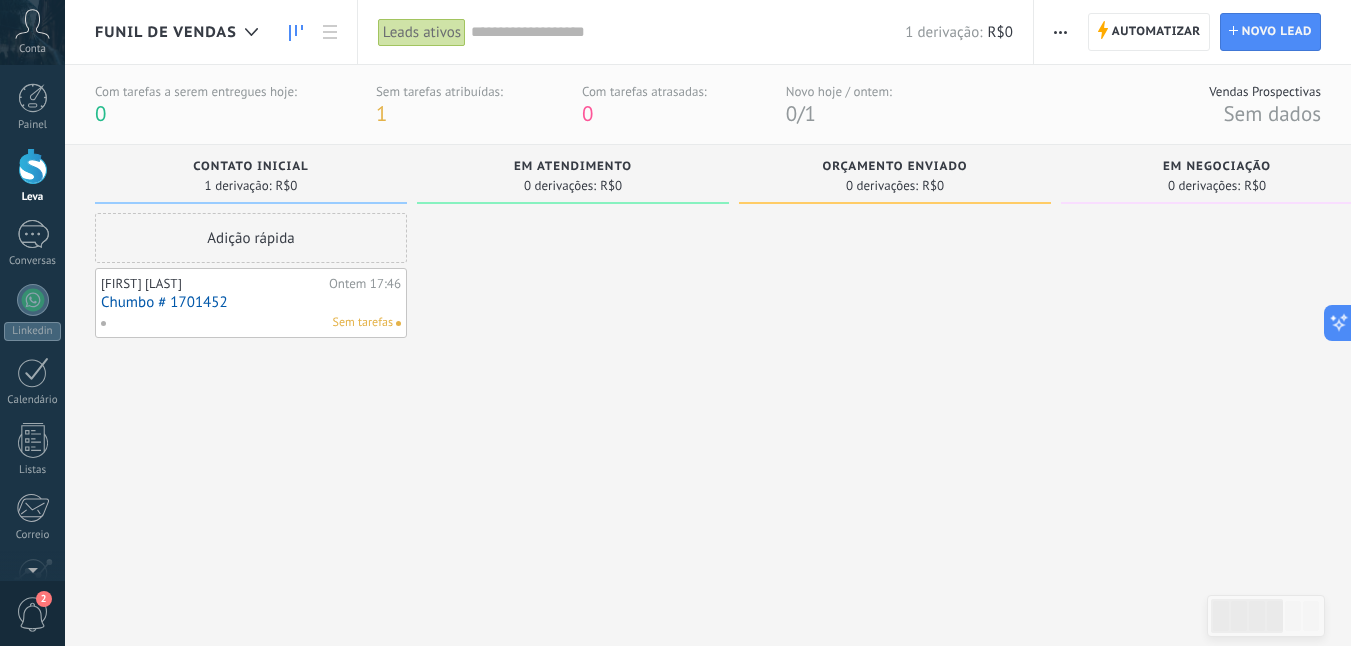 click 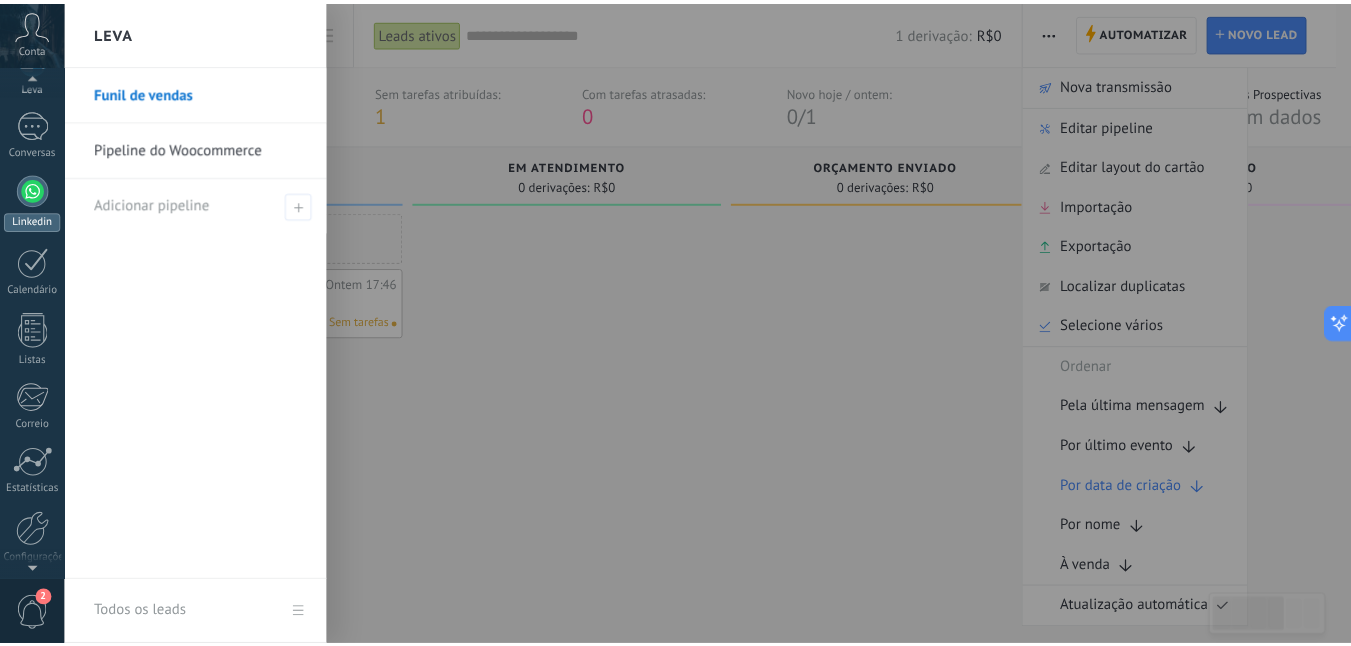 scroll, scrollTop: 199, scrollLeft: 0, axis: vertical 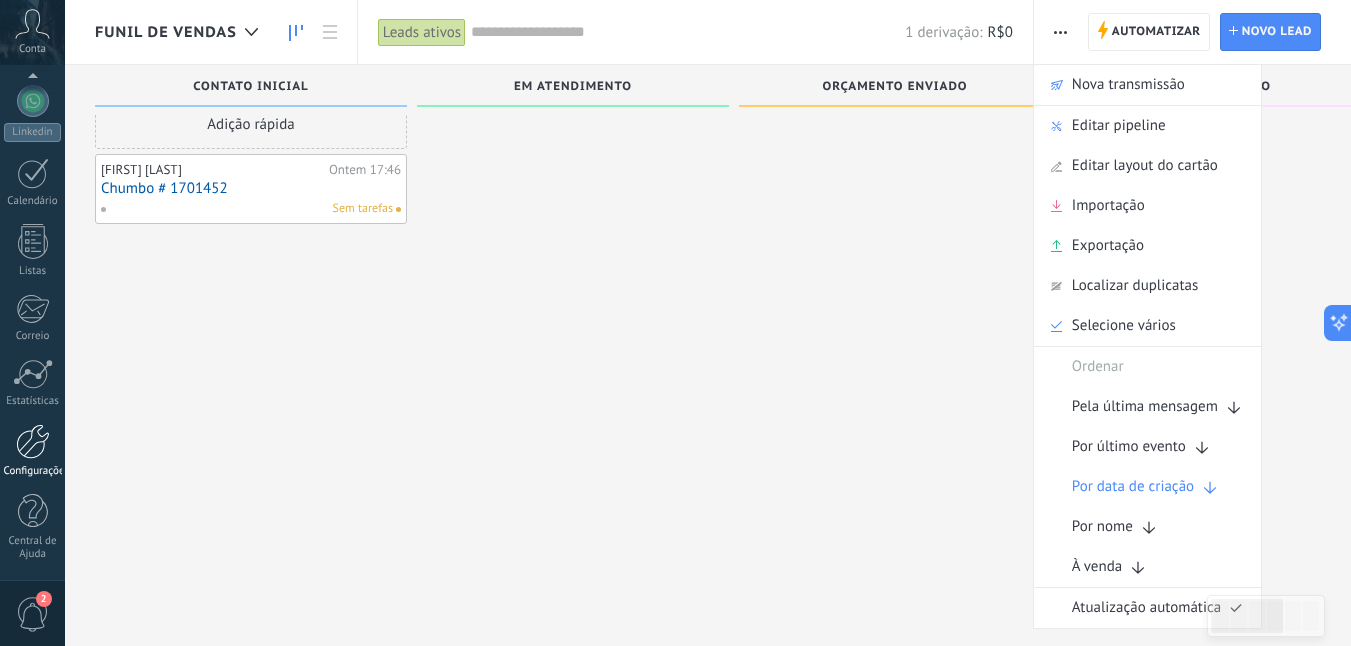 click at bounding box center [33, 441] 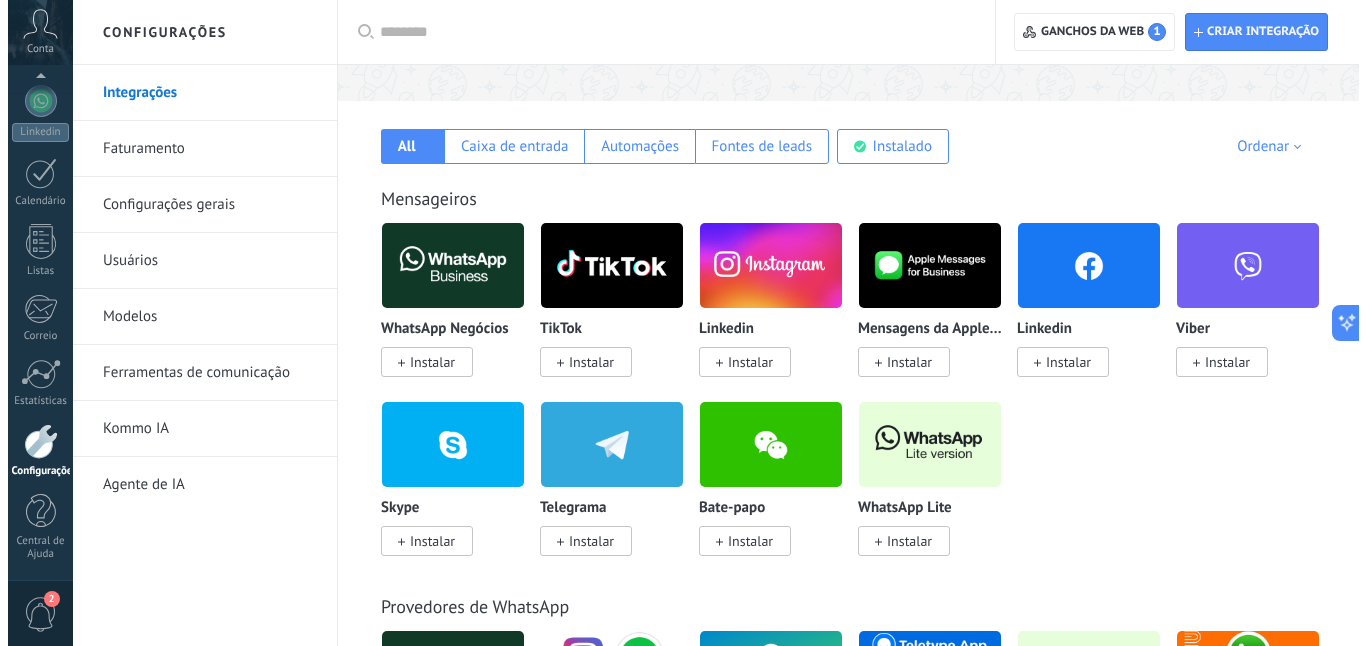 scroll, scrollTop: 300, scrollLeft: 0, axis: vertical 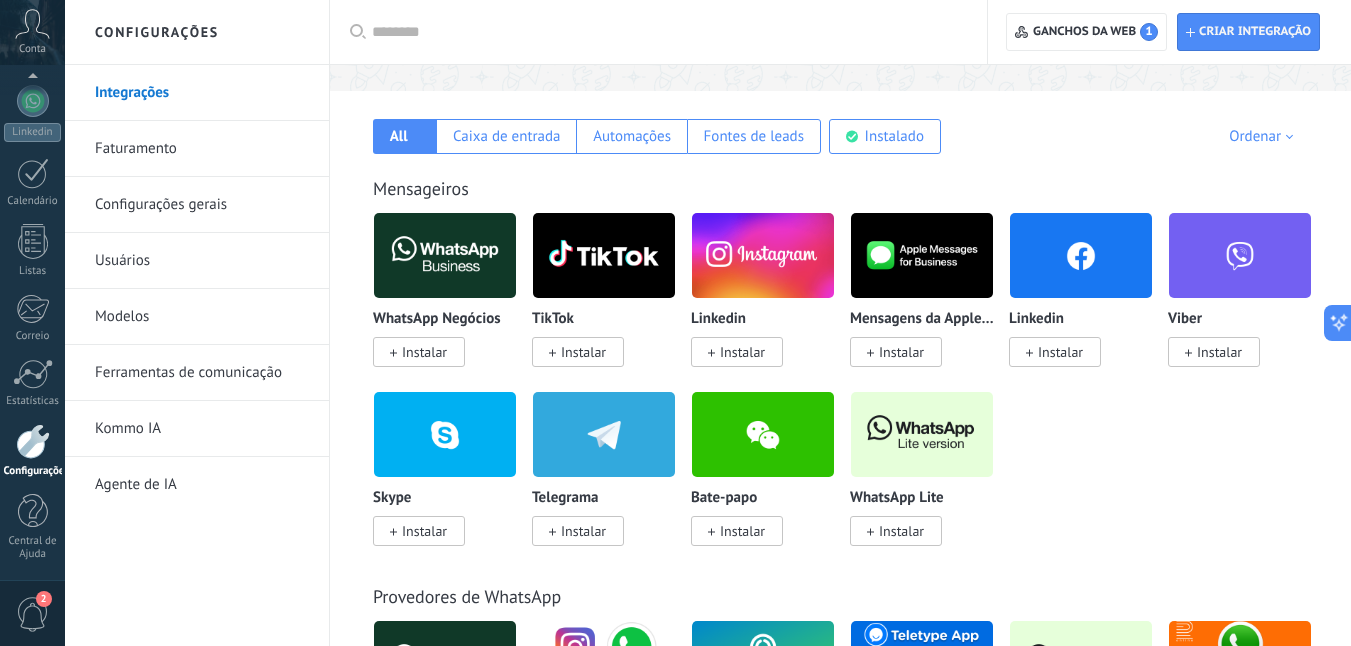 click on "Instalar" at bounding box center (424, 352) 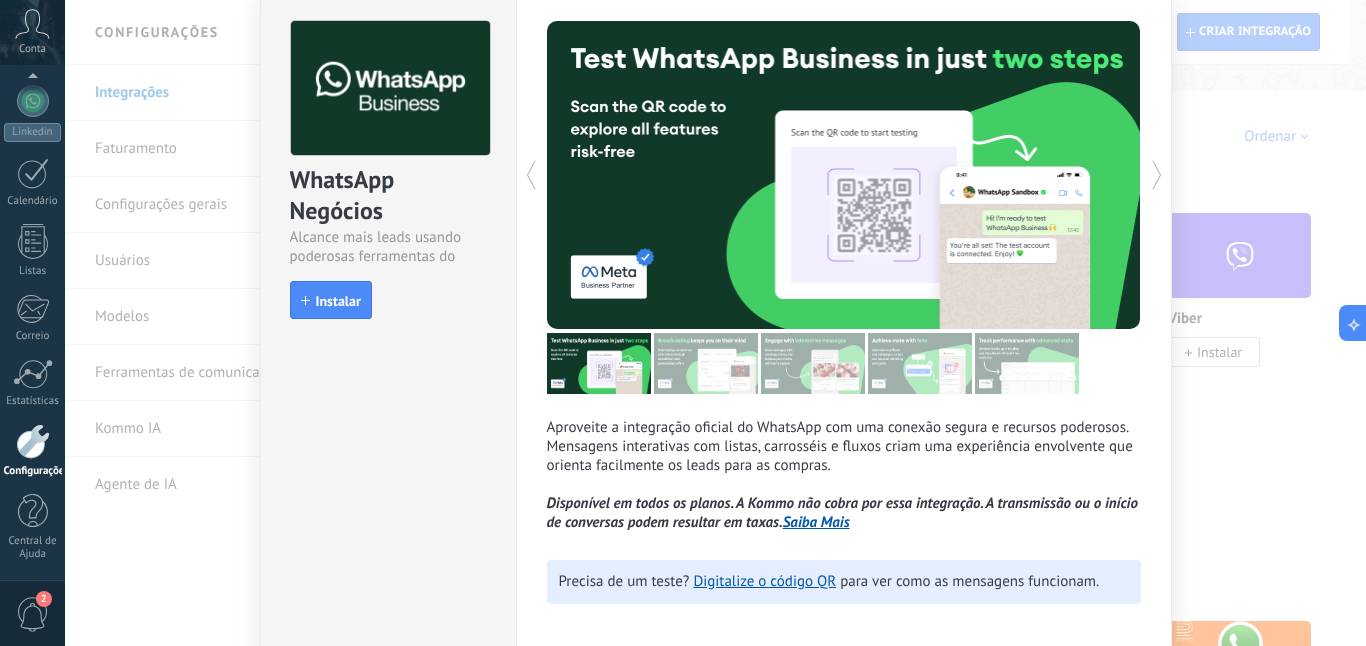 scroll, scrollTop: 100, scrollLeft: 0, axis: vertical 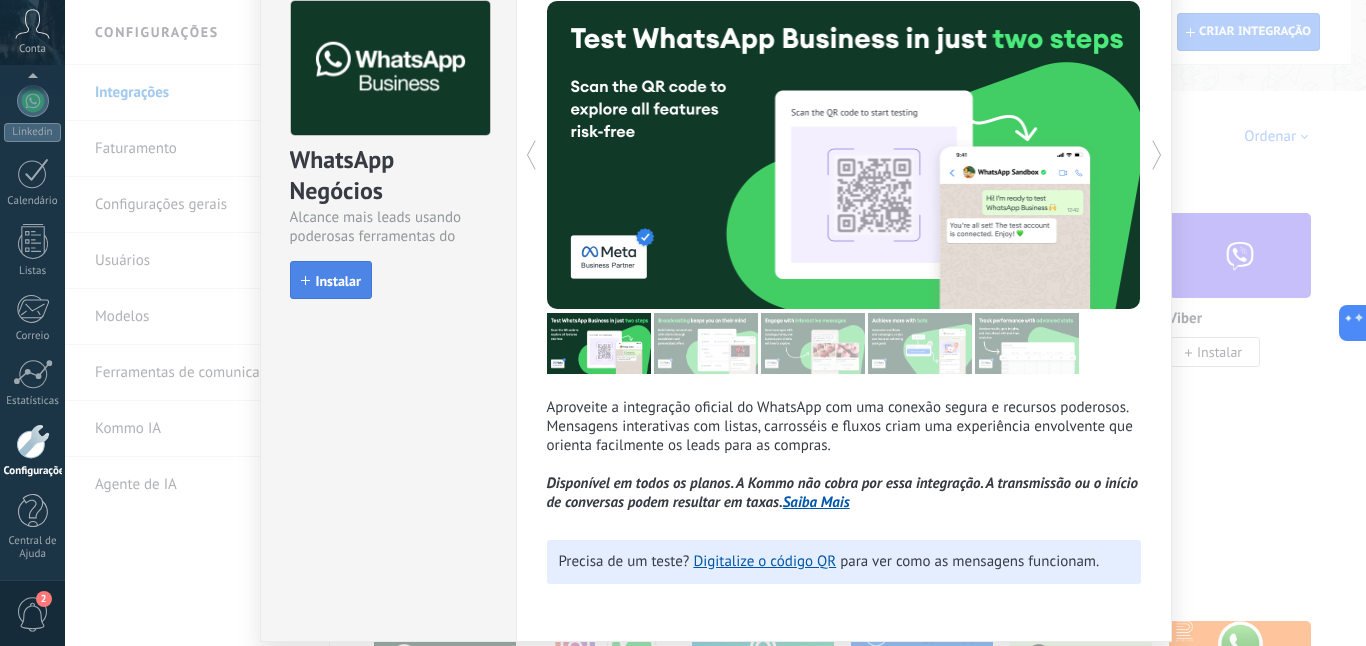 click on "Instalar" at bounding box center (331, 280) 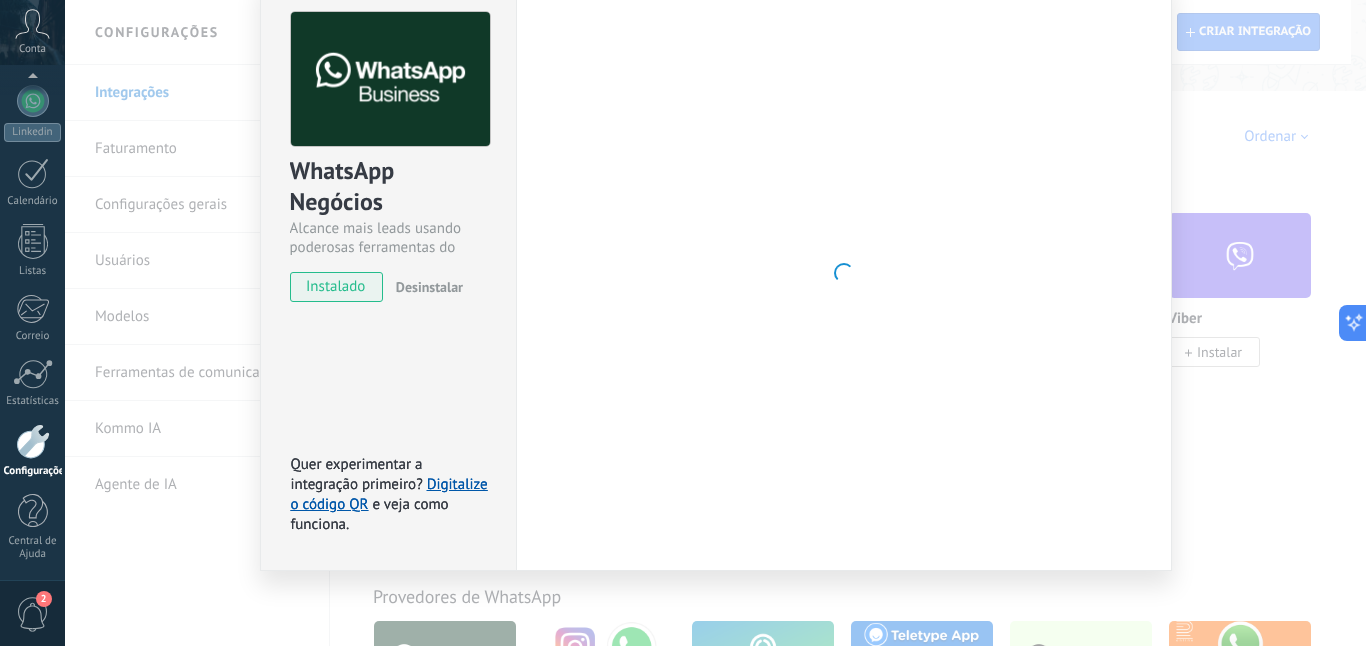 scroll, scrollTop: 100, scrollLeft: 0, axis: vertical 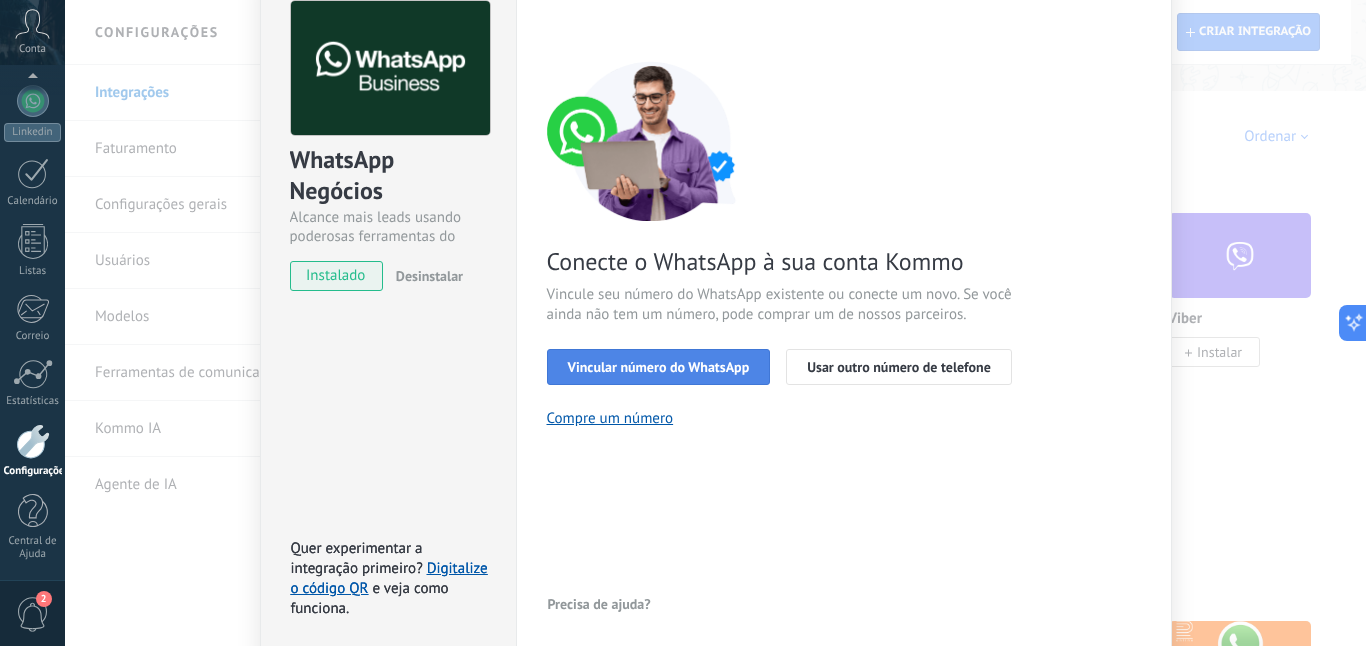 click on "Vincular número do WhatsApp" at bounding box center [659, 367] 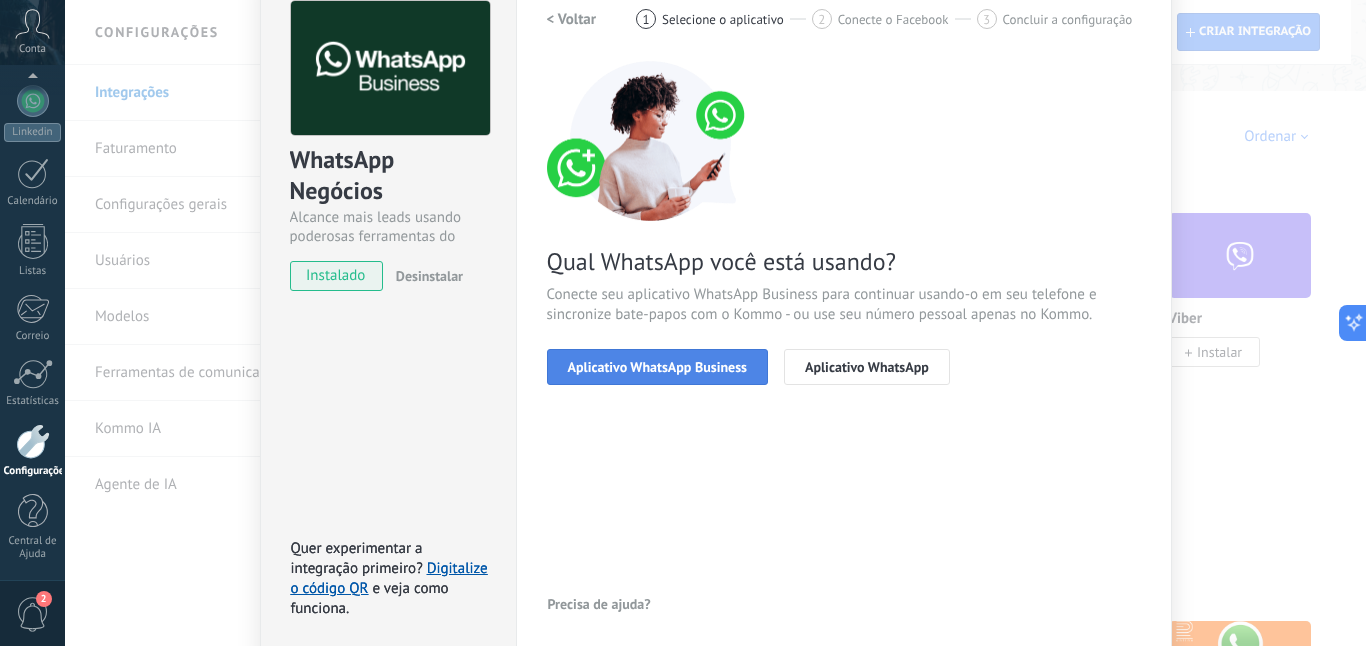 click on "Aplicativo WhatsApp Business" at bounding box center [657, 367] 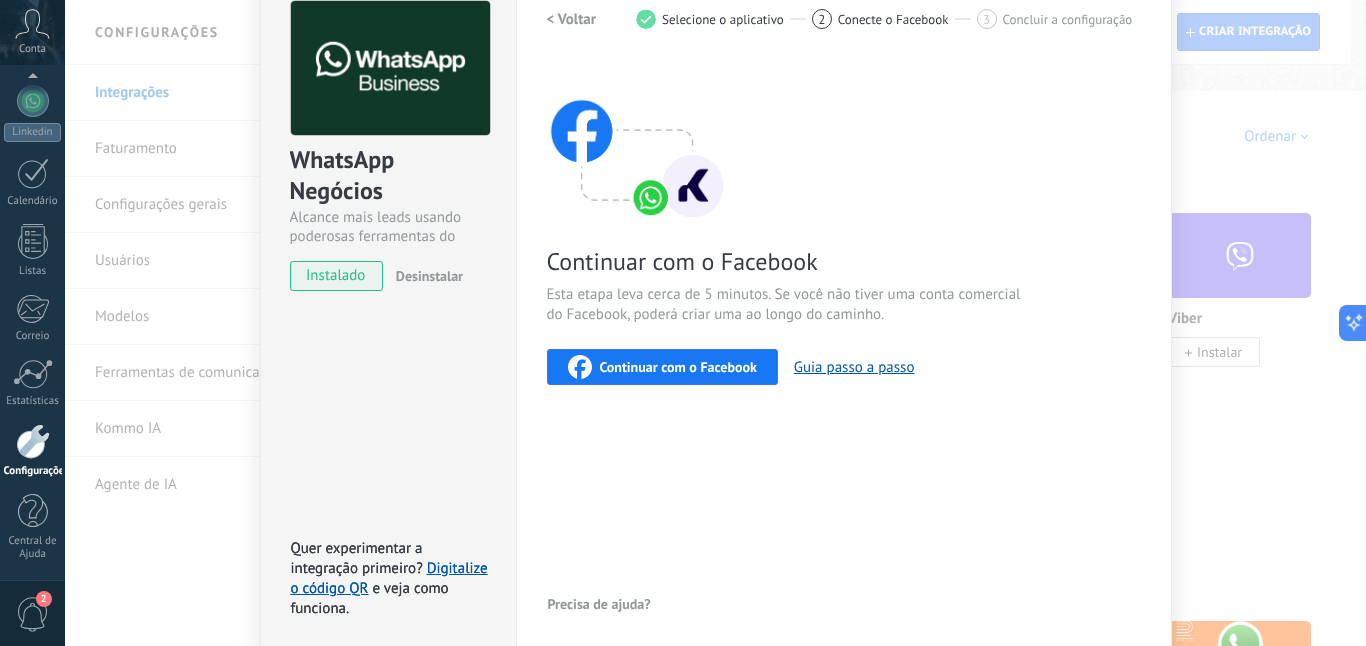 click on "Continuar com o Facebook" at bounding box center (678, 367) 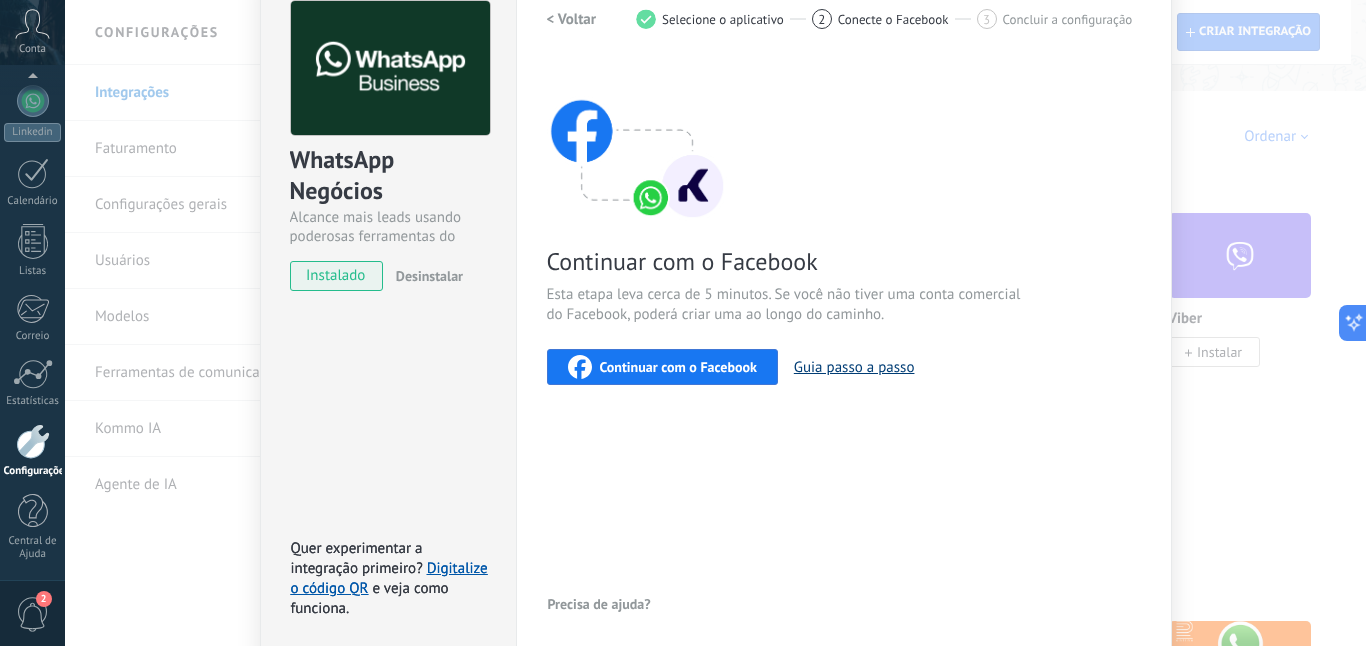 click on "Guia passo a passo" at bounding box center [854, 367] 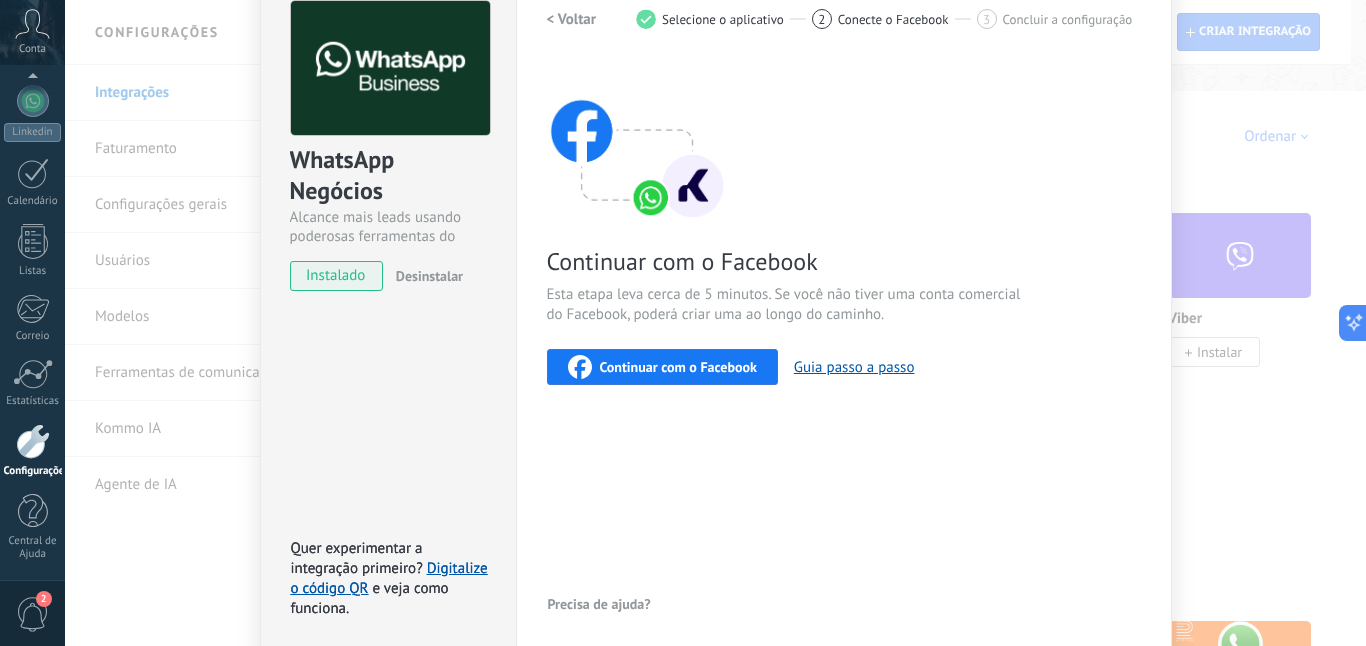 click on "< Voltar" at bounding box center (572, 19) 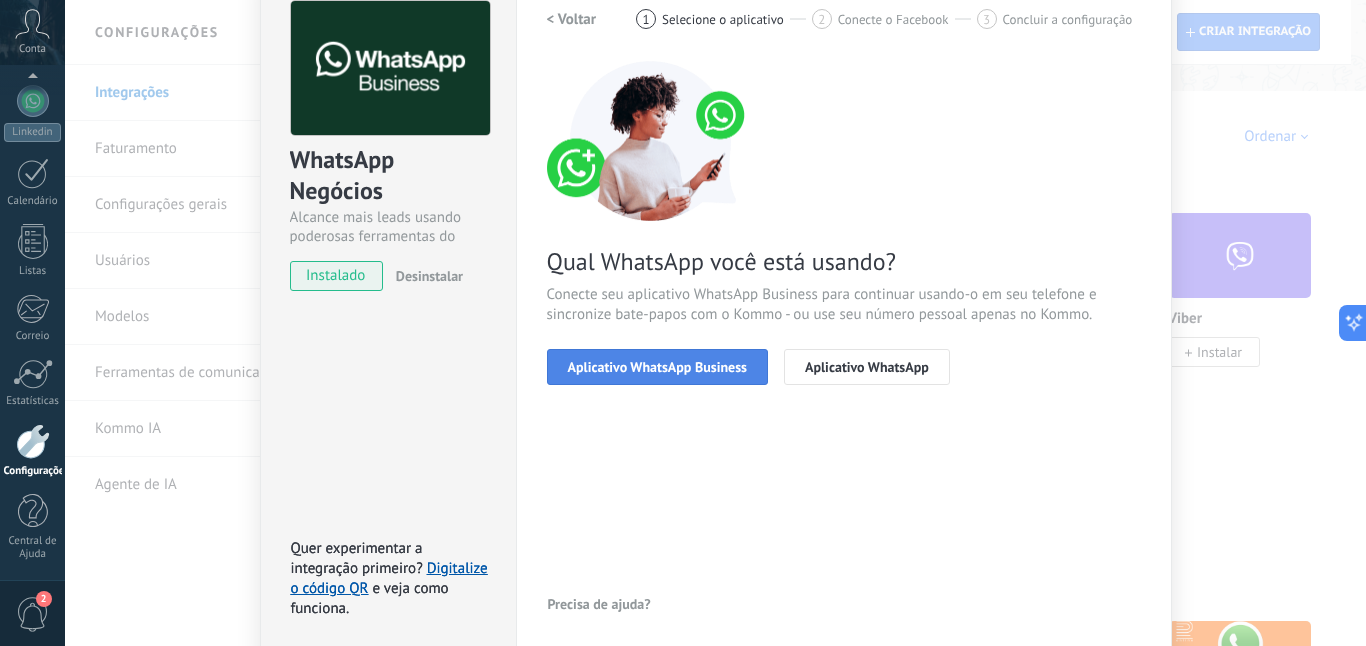 click on "Aplicativo WhatsApp Business" at bounding box center (657, 367) 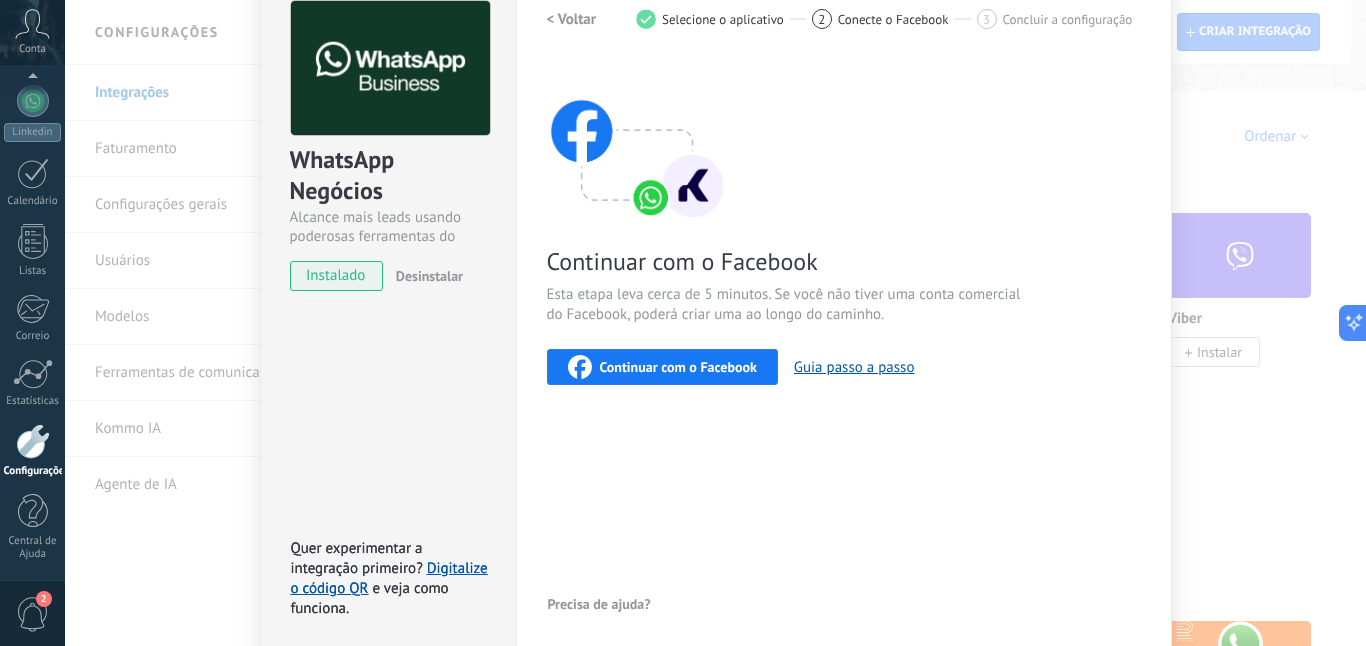 click on "< Voltar" at bounding box center [572, 19] 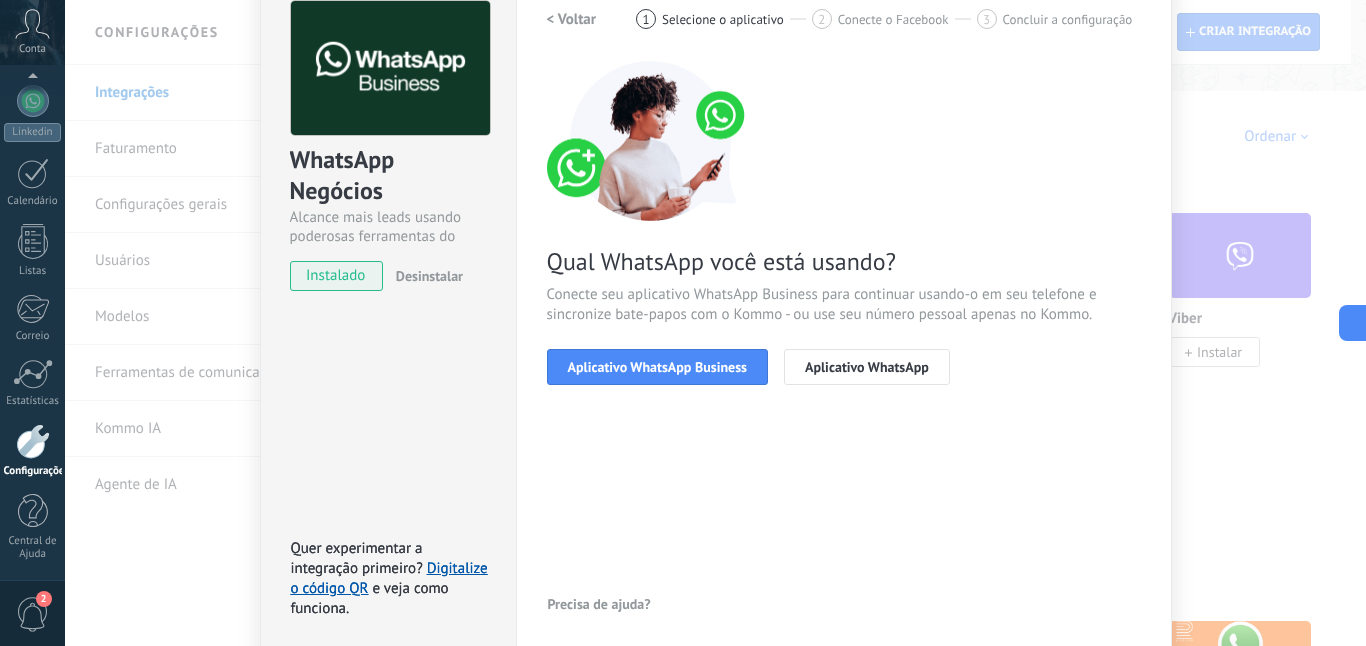 click on "< Voltar" at bounding box center (572, 19) 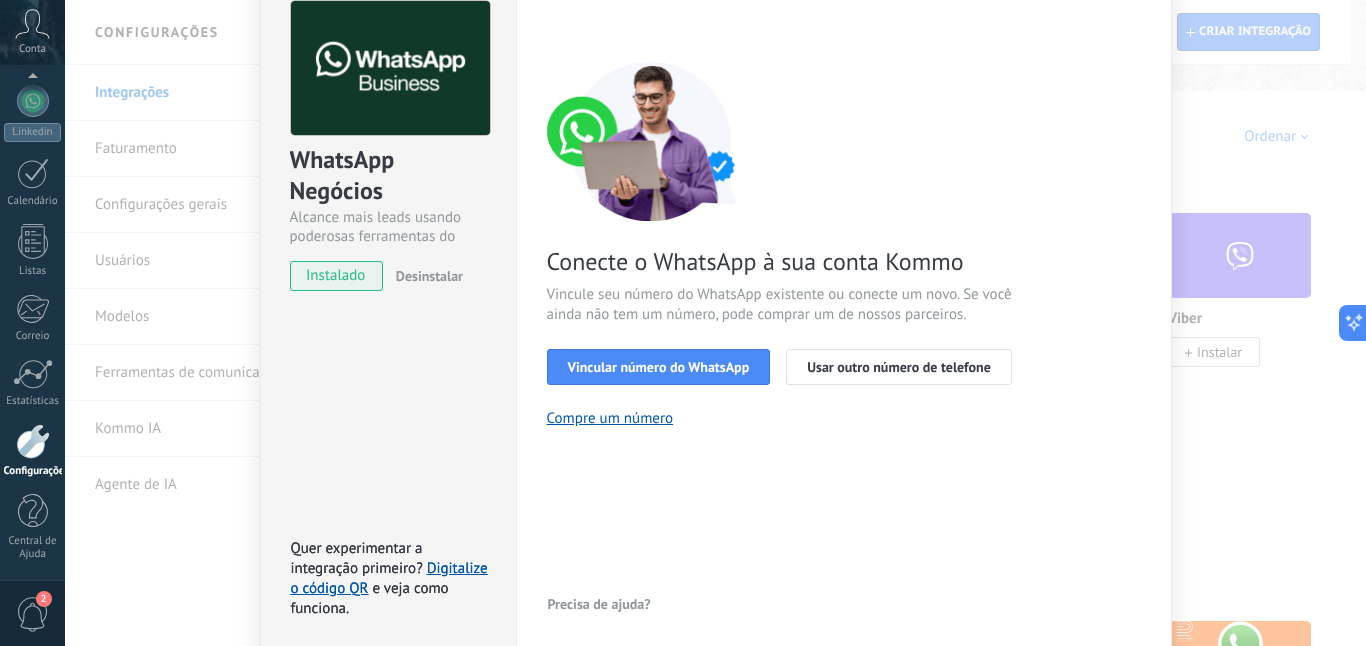 click on "WhatsApp Negócios Alcance mais leads usando poderosas ferramentas do WhatsApp Instalado Desinstalar Quer experimentar a integração primeiro? Digitalize o código QR e veja como funciona. Quer experimentar a integração primeiro? Digitalize o código QR e veja como funciona. Settings Authorization This tab logs the users who have granted integration access to this account. If you want to to remove a user's ability to send requests to the account on behalf of this integration, you can revoke access. If access is revoked from all users, the integration will stop working. This app is installed, but no one has given it access yet. WhatsApp Cloud API more _: Save < Voltar 1 Selecione o aplicativo 2 Conecte o Facebook 3 Concluir a configuração Conecte o WhatsApp à sua conta Kommo Vincule seu número do WhatsApp existente ou conecte um novo. Se você ainda não tem um número, pode comprar um de nossos parceiros. Vincular número do WhatsApp Usar outro número de telefone Compre um número" at bounding box center (715, 323) 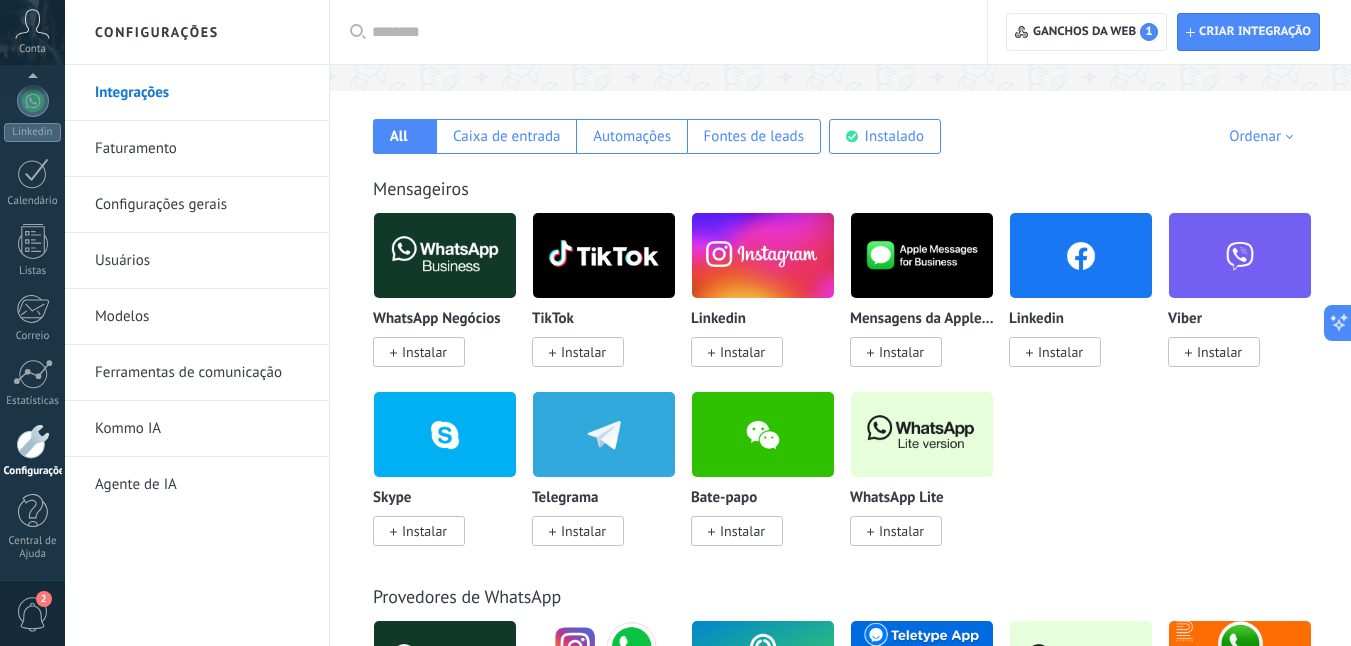click on "Instalar" at bounding box center [901, 531] 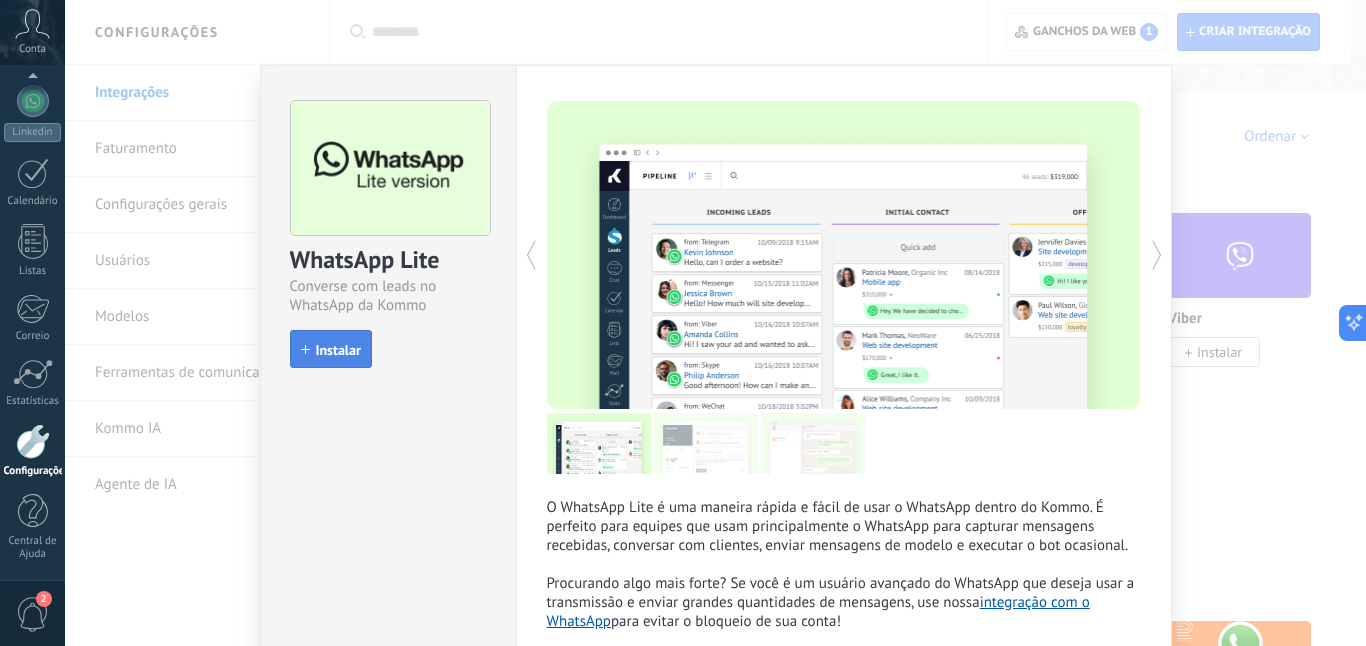 click on "Instalar" at bounding box center [338, 350] 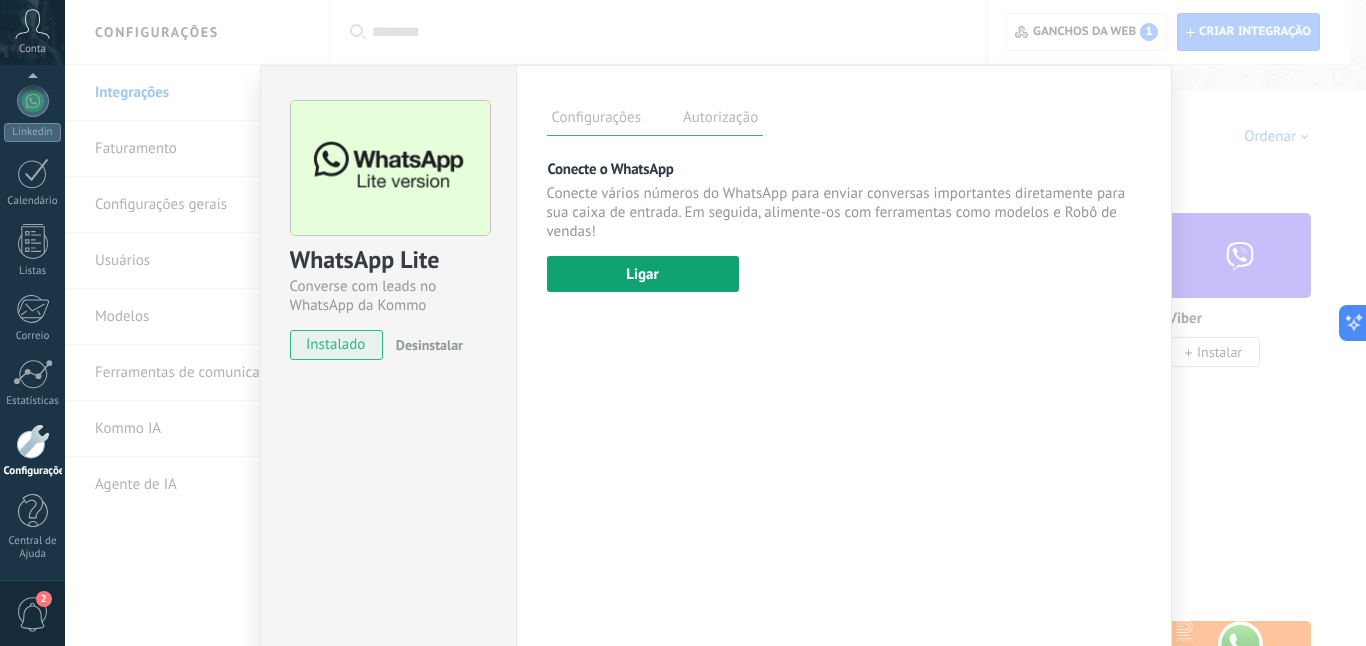click on "Ligar" at bounding box center [643, 274] 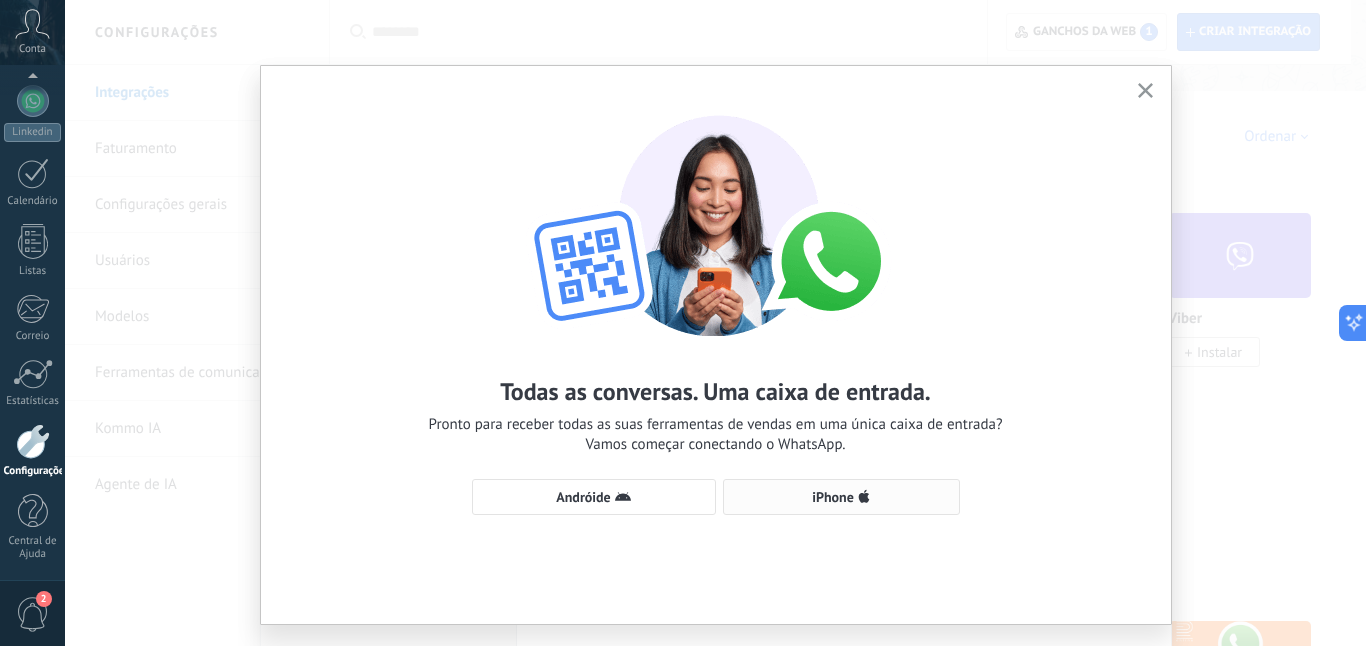 click on "iPhone" at bounding box center [833, 497] 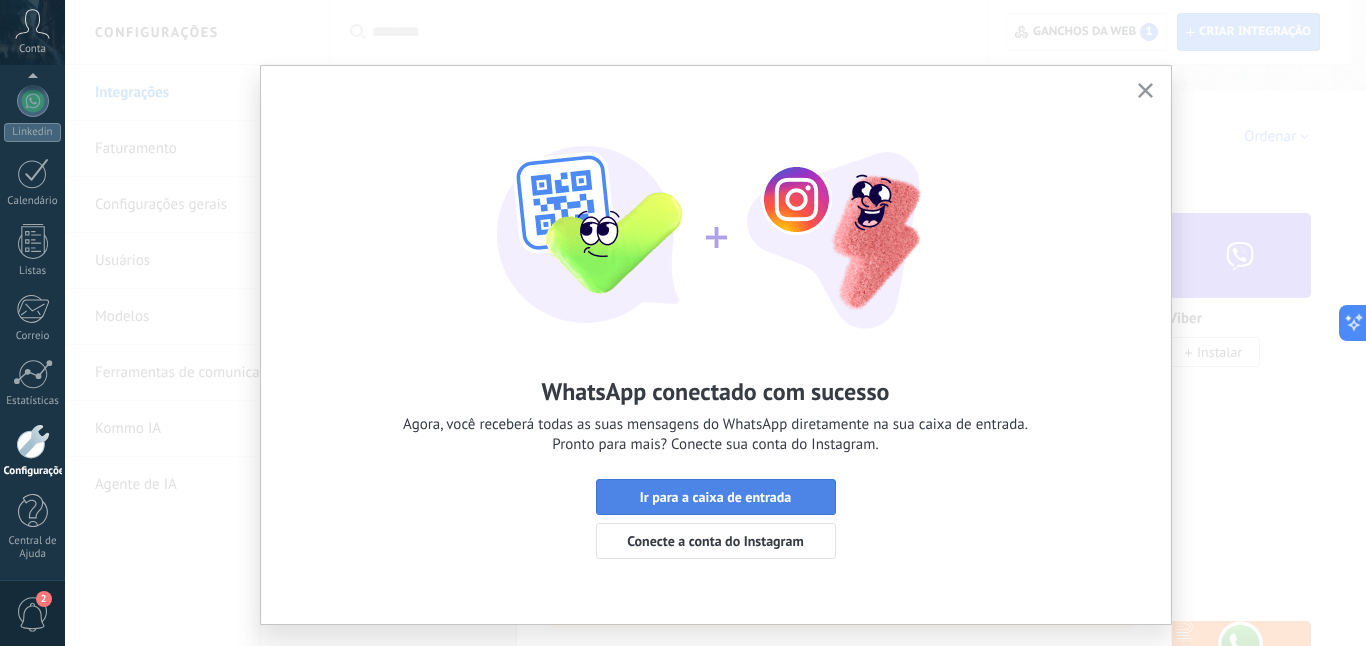 click on "Ir para a caixa de entrada" at bounding box center [716, 497] 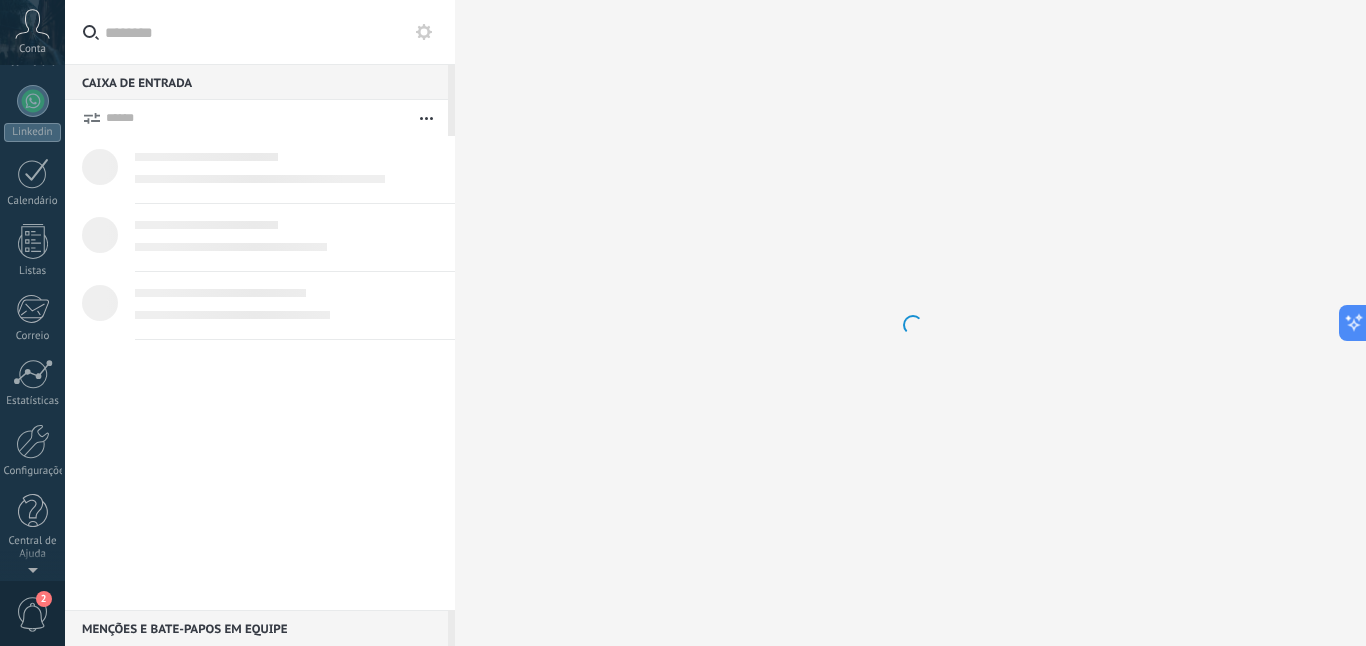 scroll, scrollTop: 0, scrollLeft: 0, axis: both 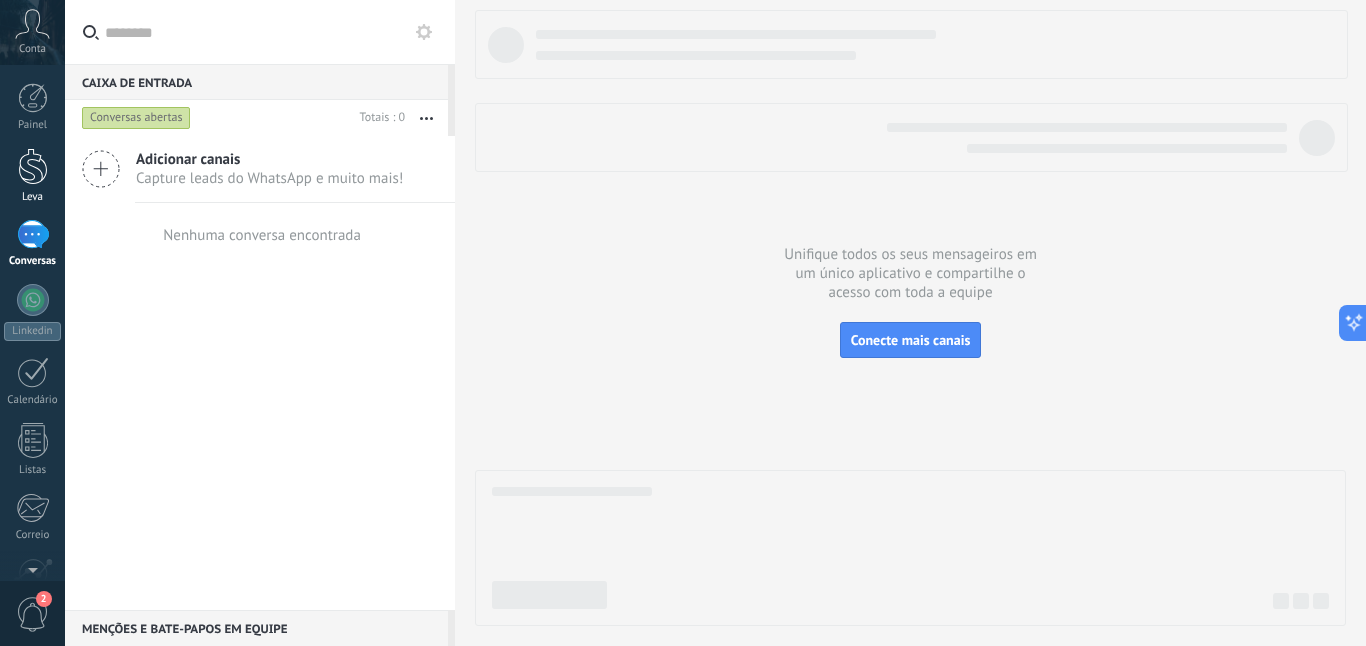click at bounding box center (33, 166) 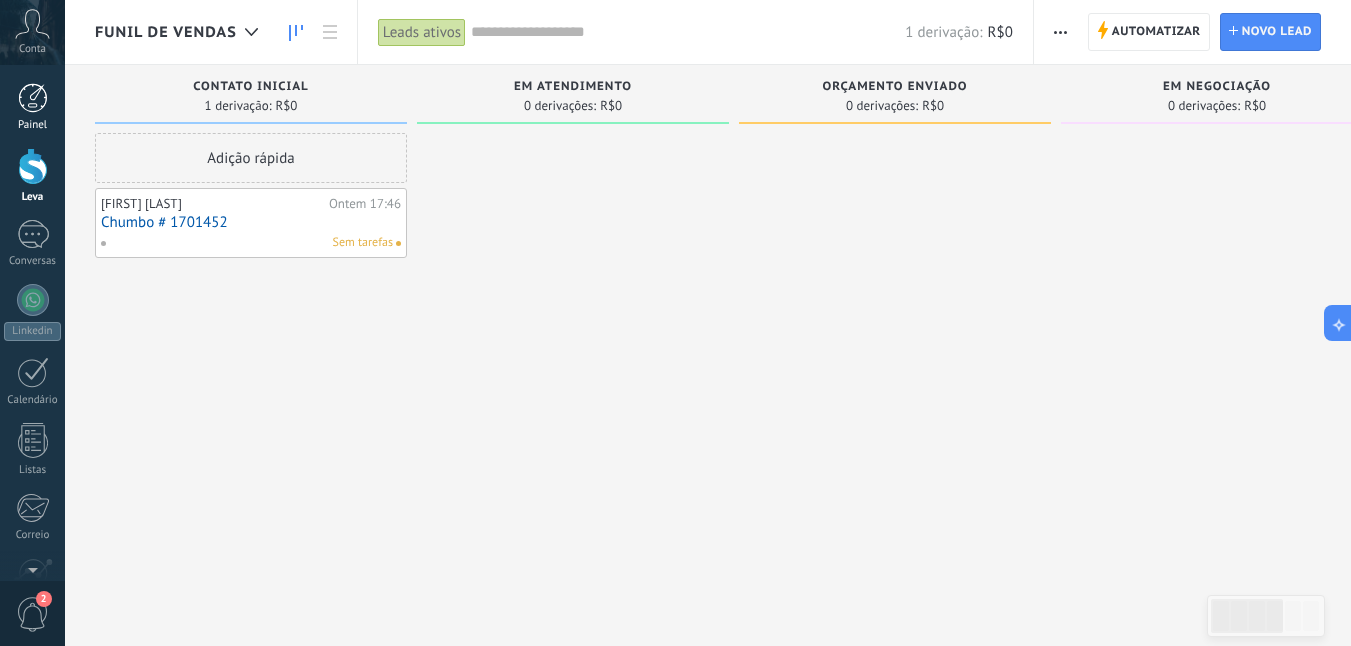 click on "Painel" at bounding box center (32, 107) 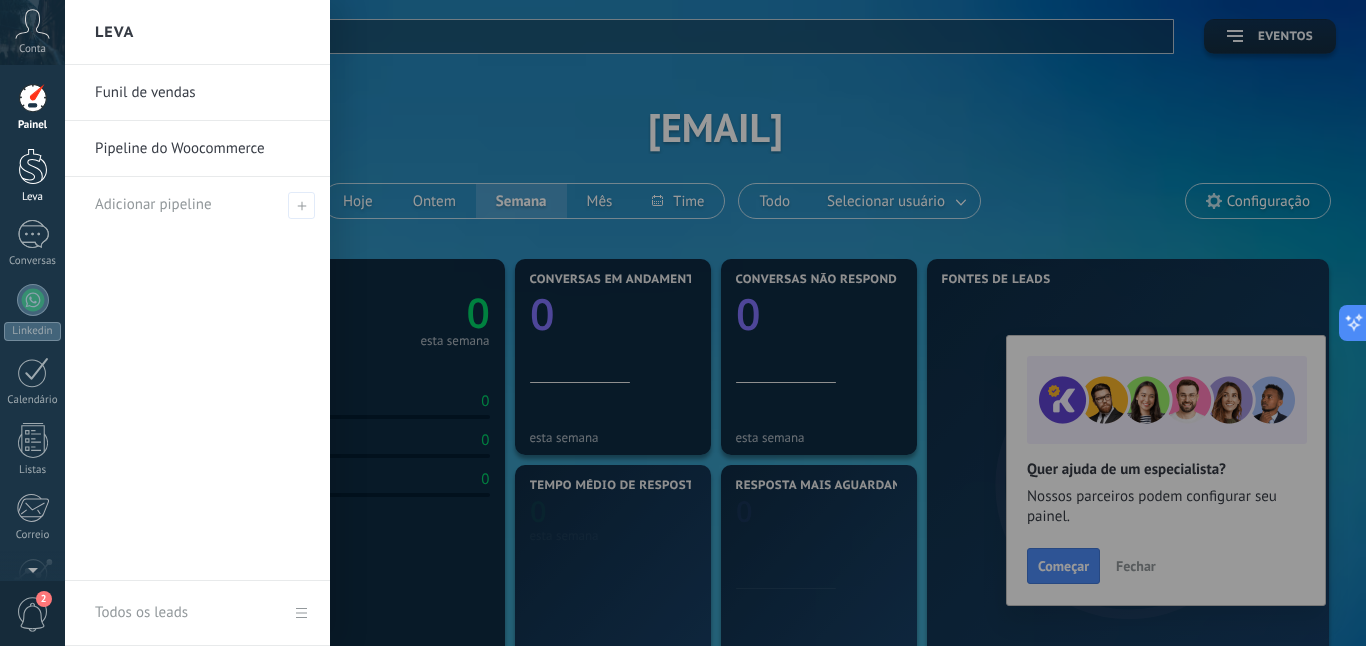 click at bounding box center [33, 166] 